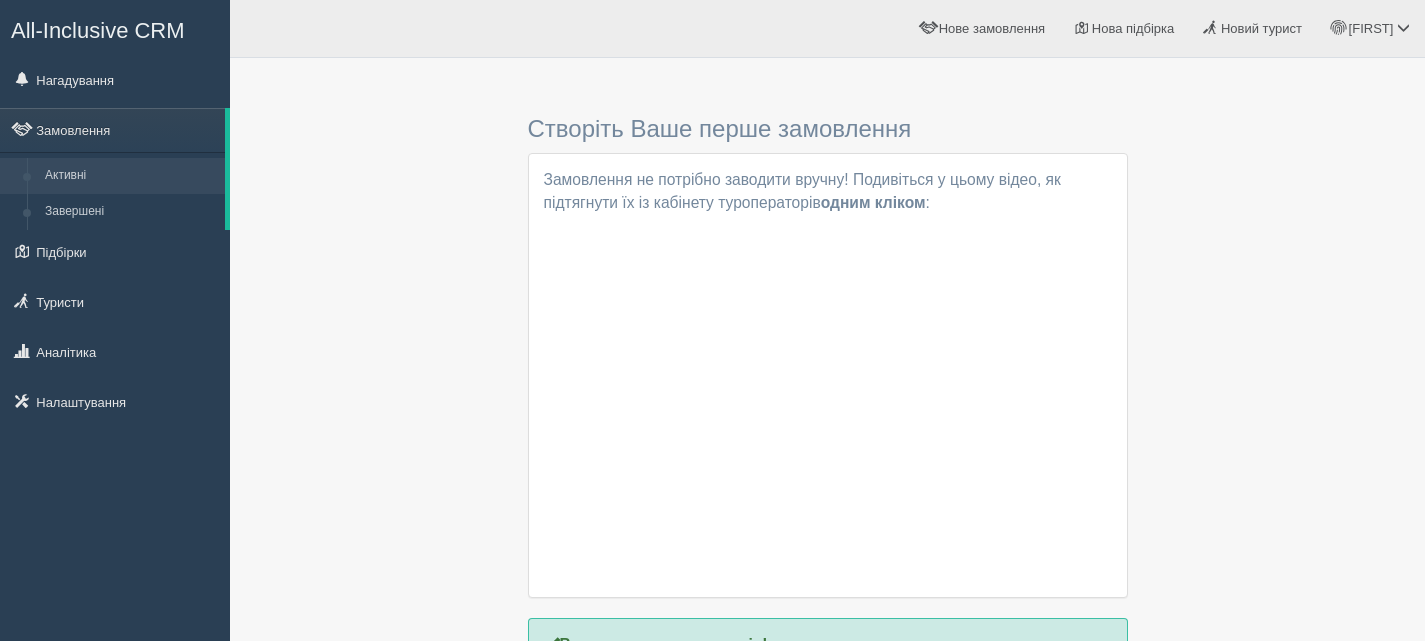 scroll, scrollTop: 0, scrollLeft: 0, axis: both 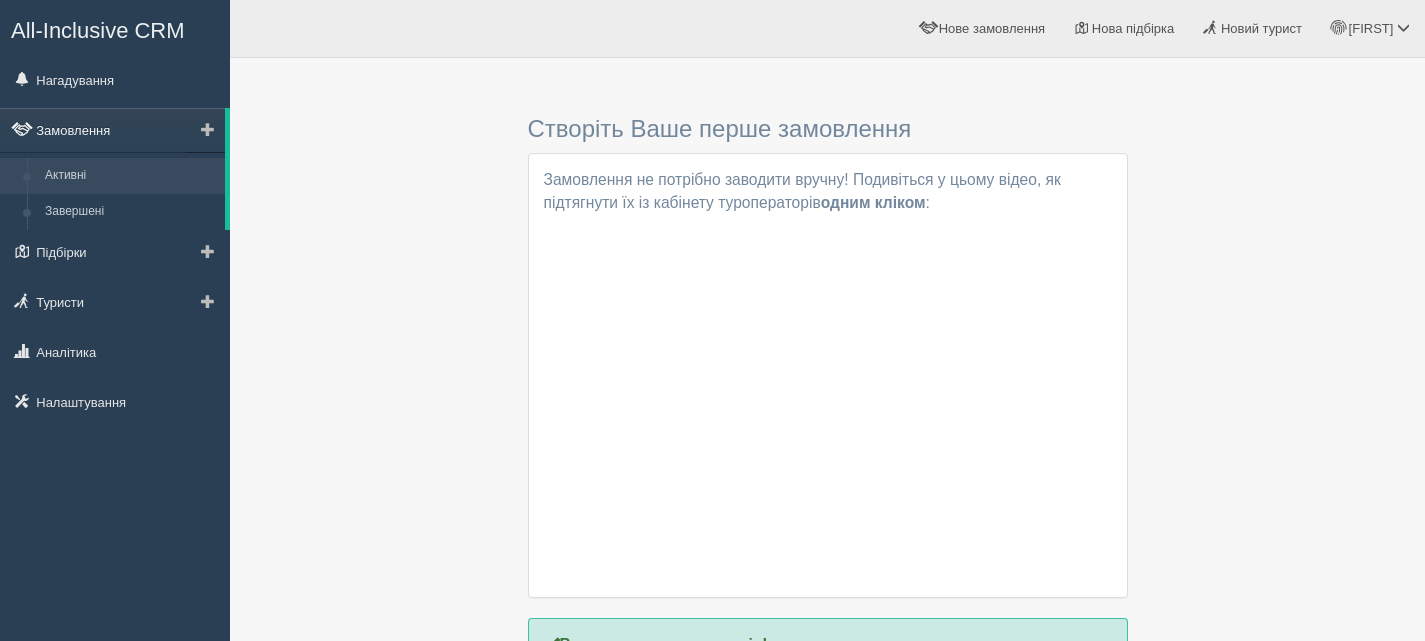 click on "Замовлення" at bounding box center [112, 130] 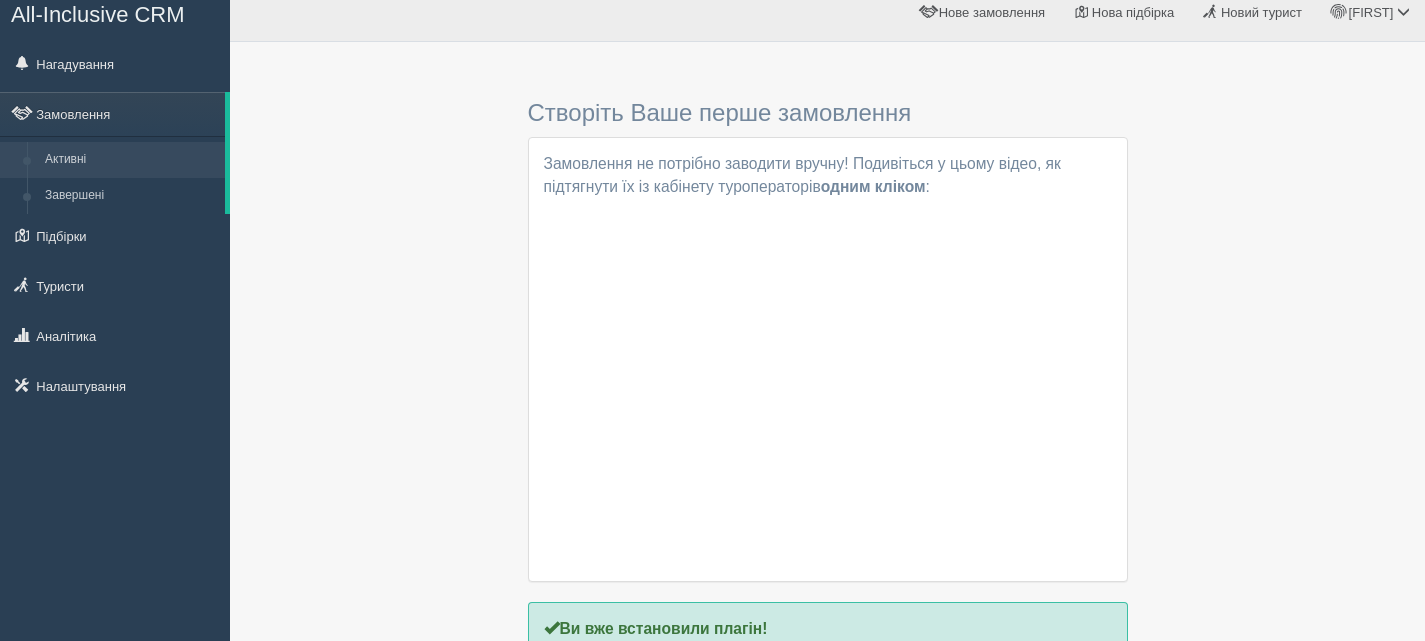 scroll, scrollTop: 0, scrollLeft: 0, axis: both 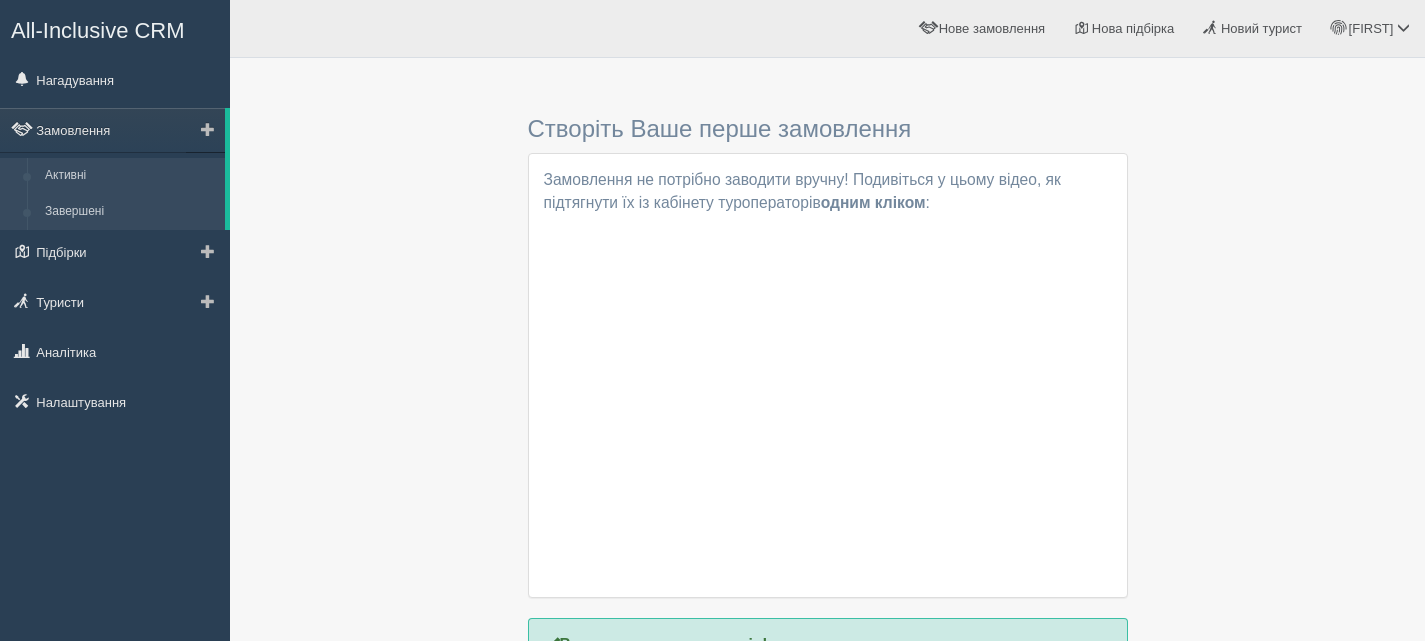 click on "Завершені" at bounding box center (130, 212) 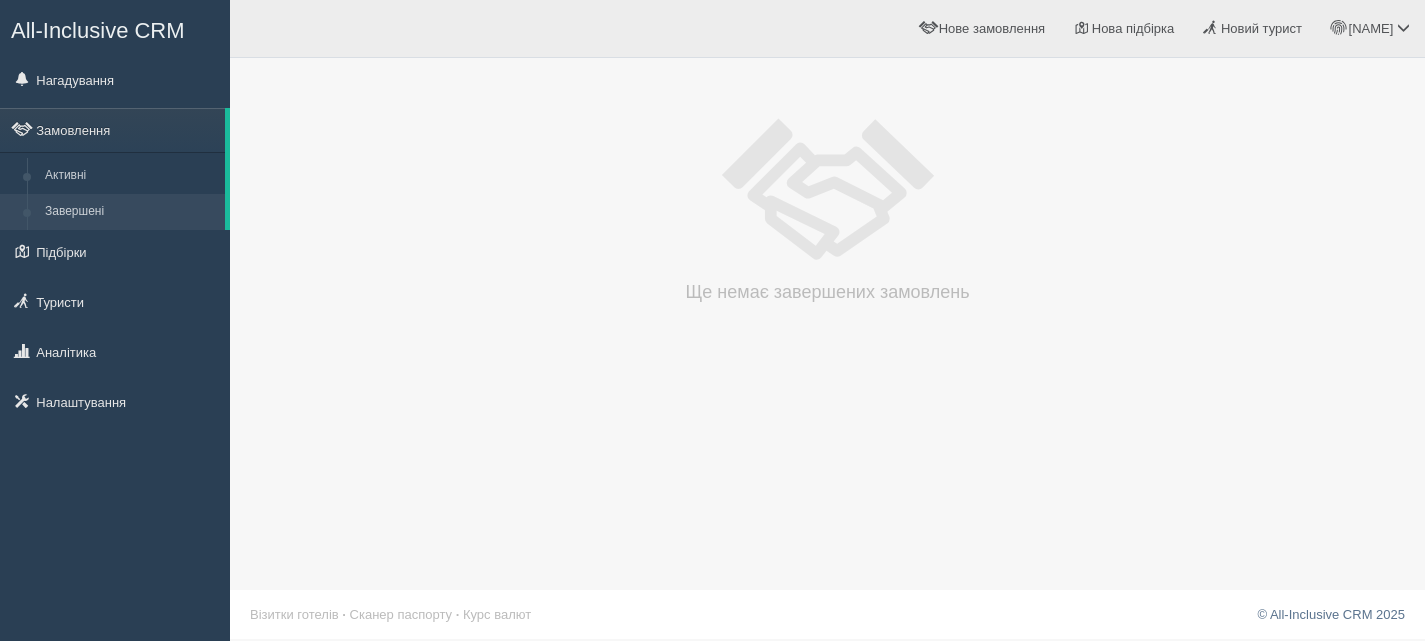 scroll, scrollTop: 0, scrollLeft: 0, axis: both 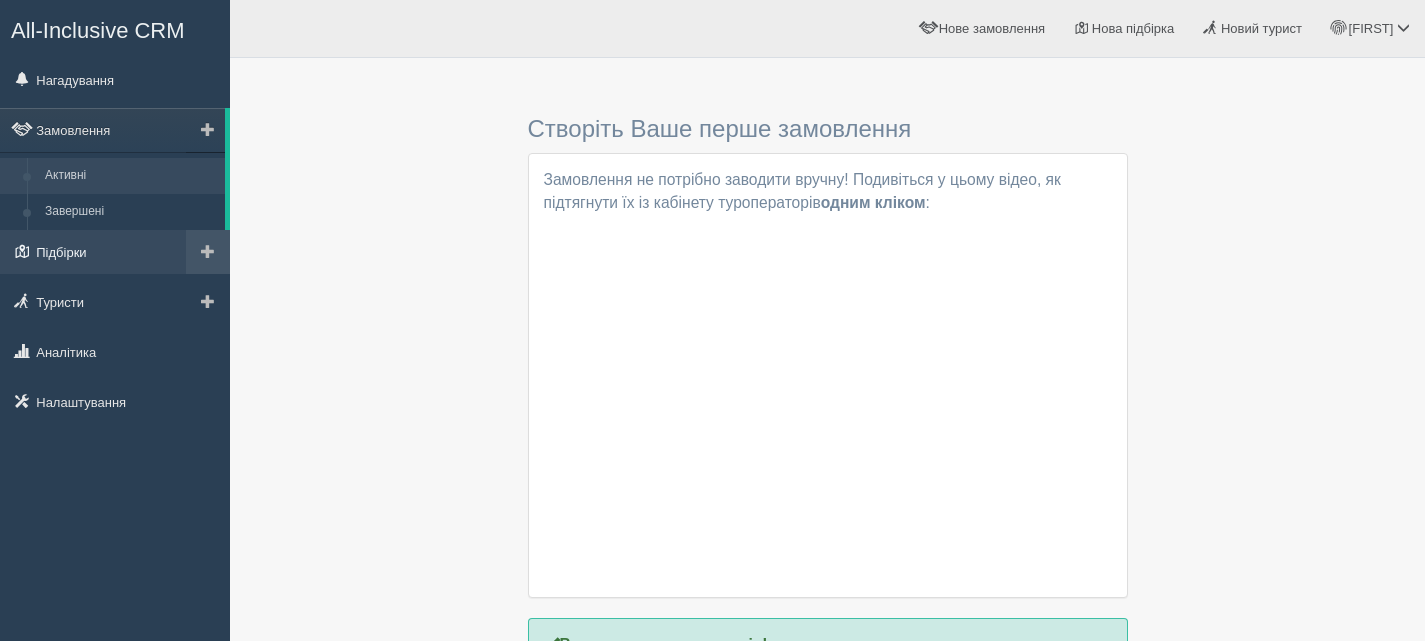 click on "Підбірки" at bounding box center [115, 252] 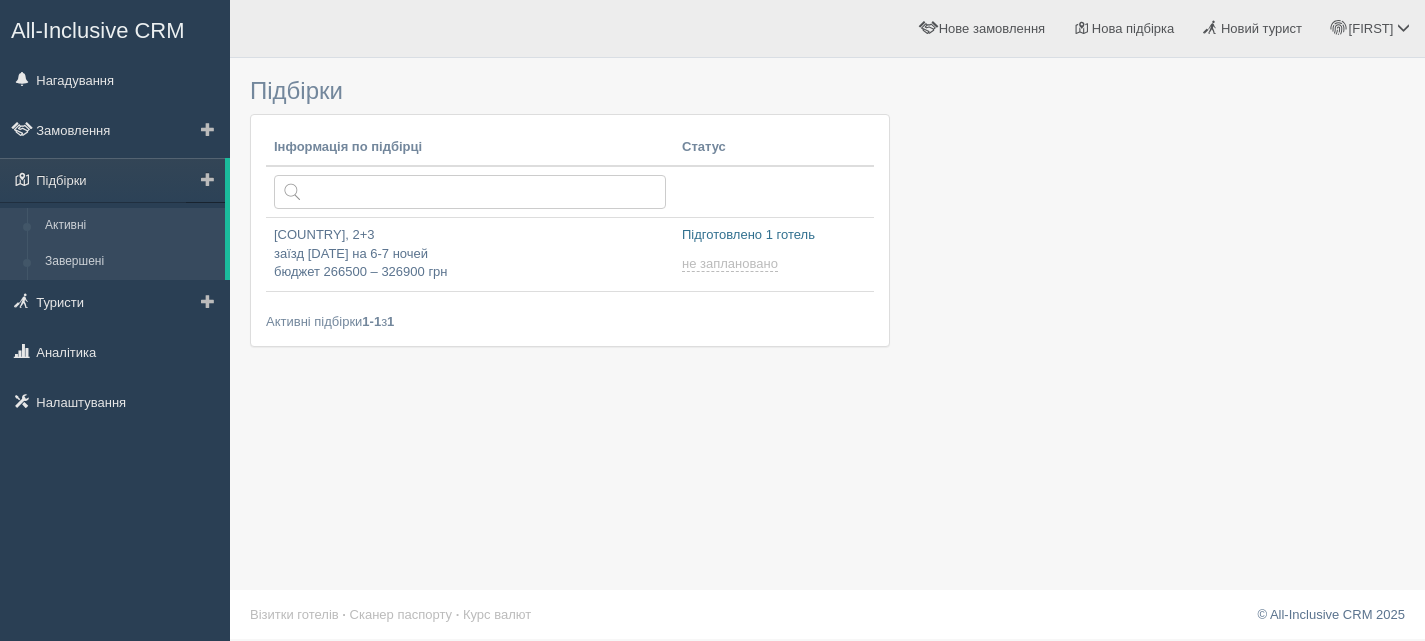 scroll, scrollTop: 0, scrollLeft: 0, axis: both 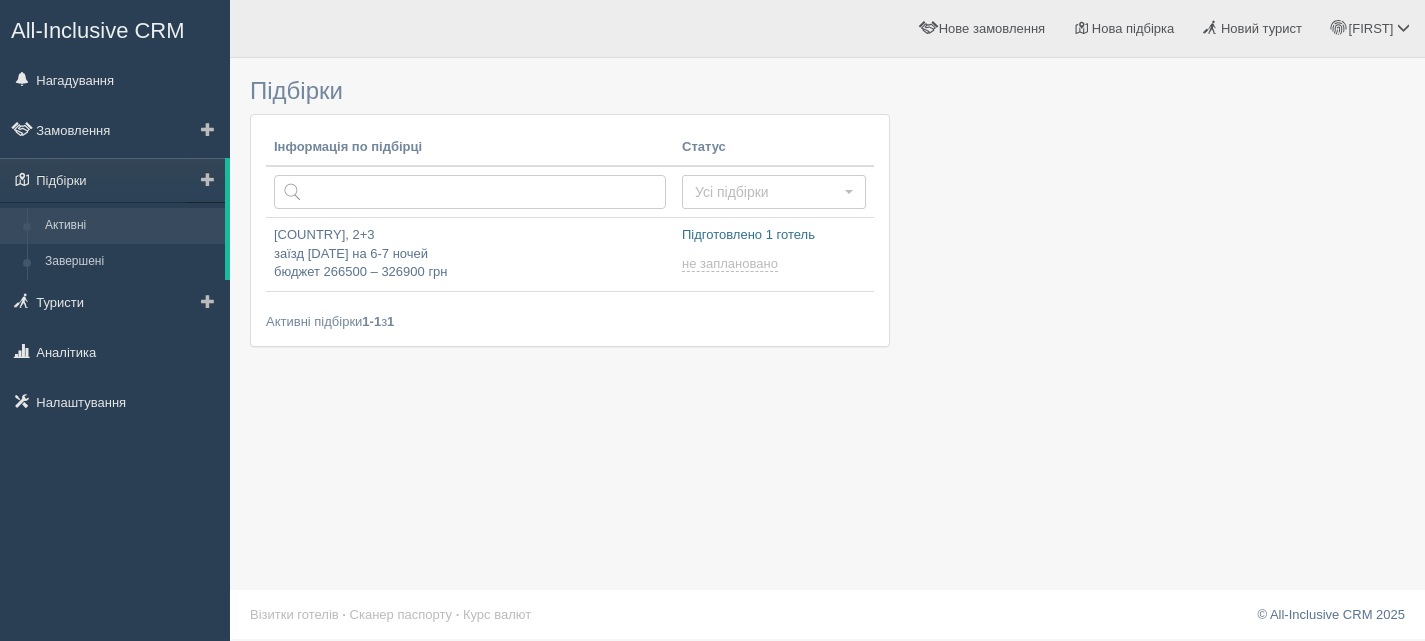 click on "Активні" at bounding box center (130, 226) 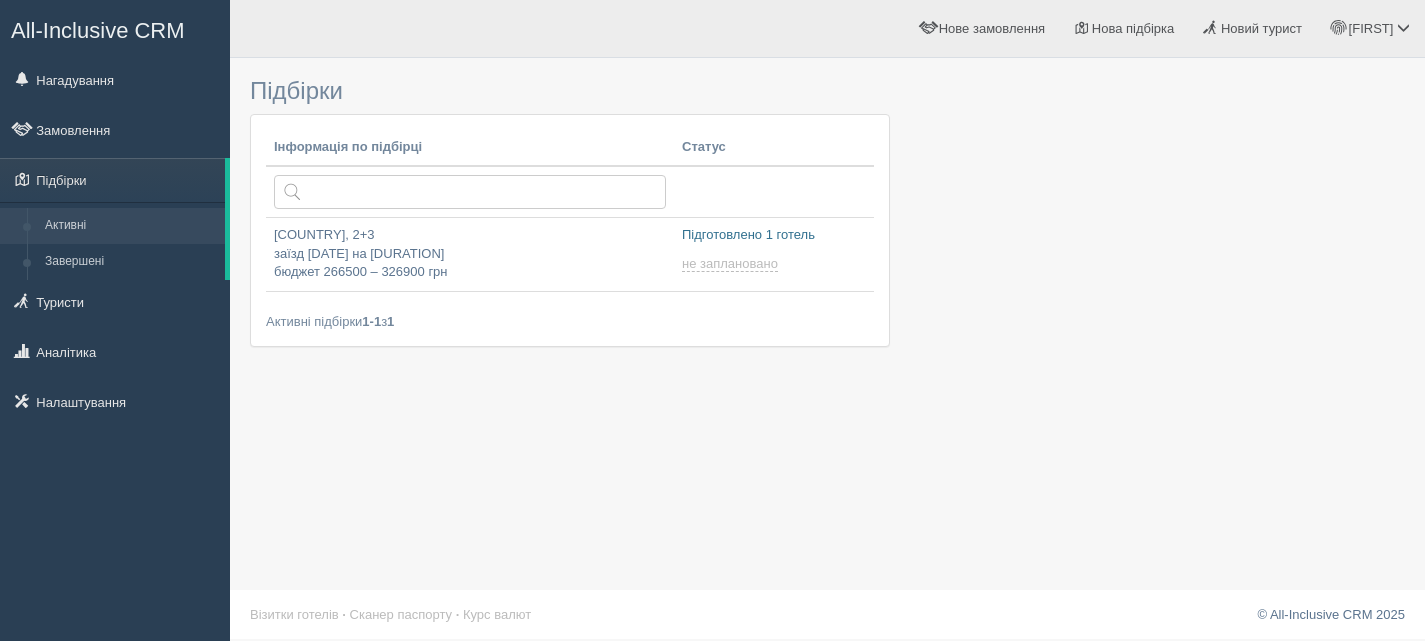 scroll, scrollTop: 0, scrollLeft: 0, axis: both 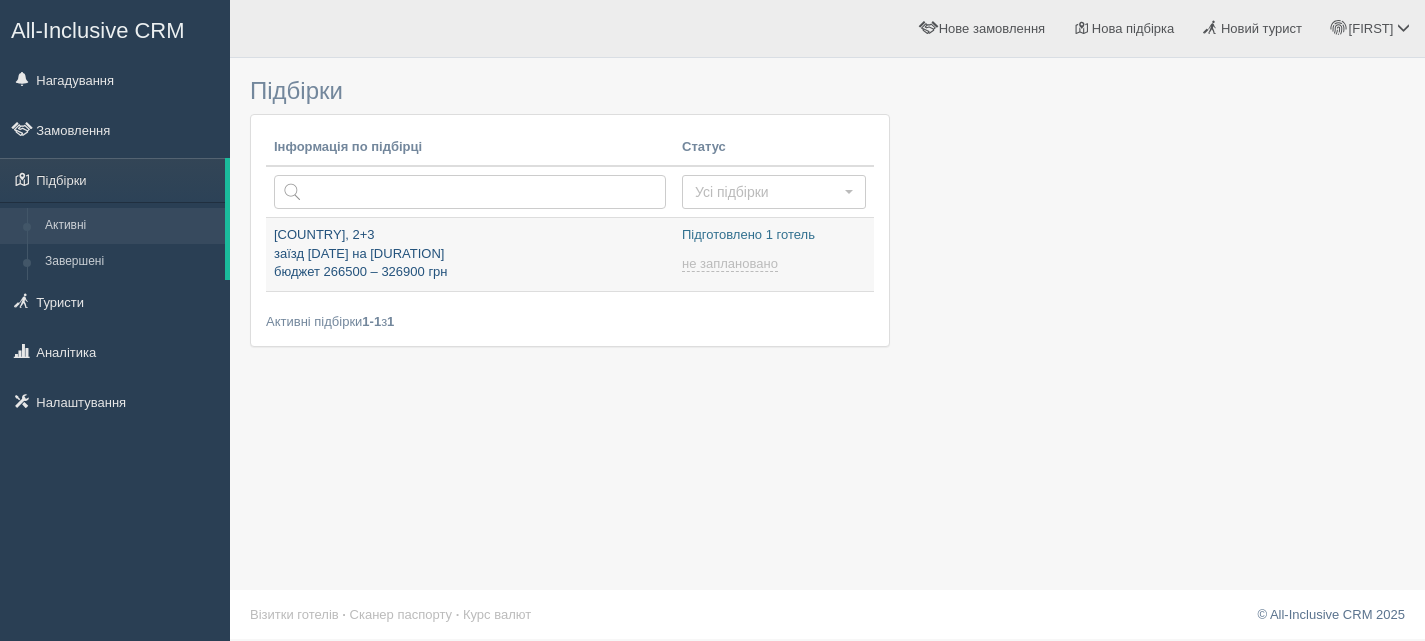 type on "2025-08-04 18:15" 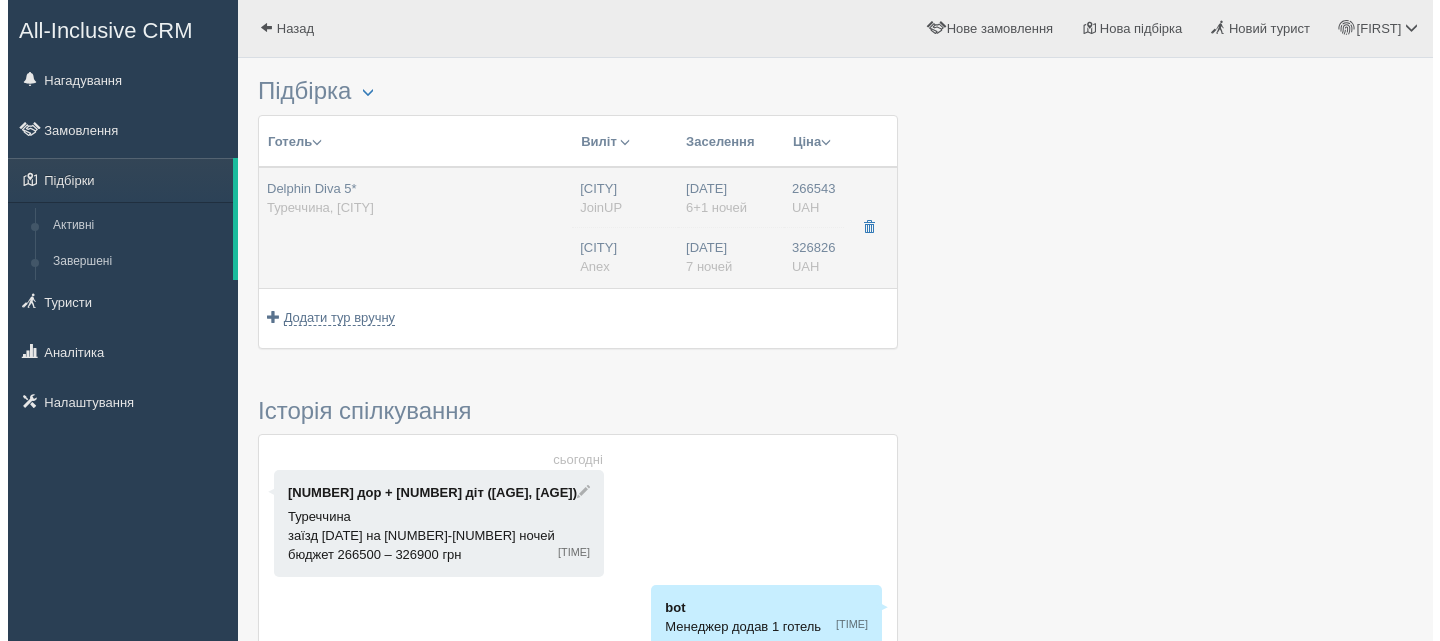 scroll, scrollTop: 0, scrollLeft: 0, axis: both 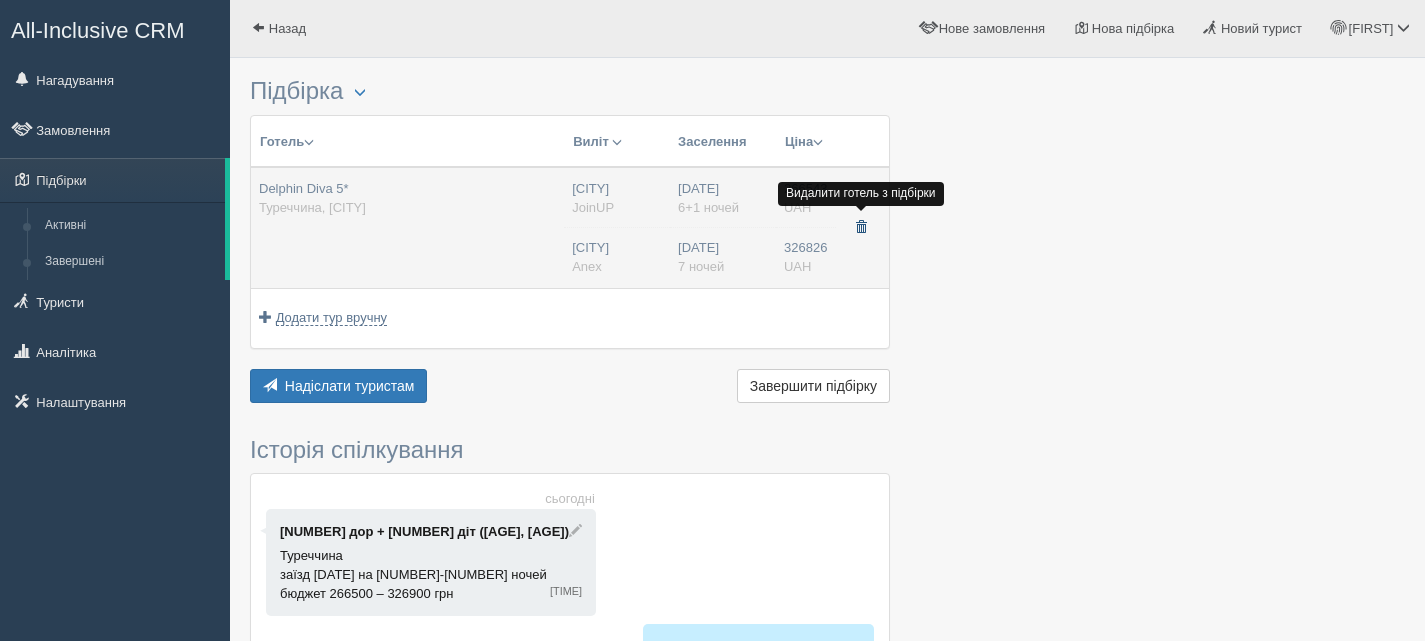 click at bounding box center (861, 228) 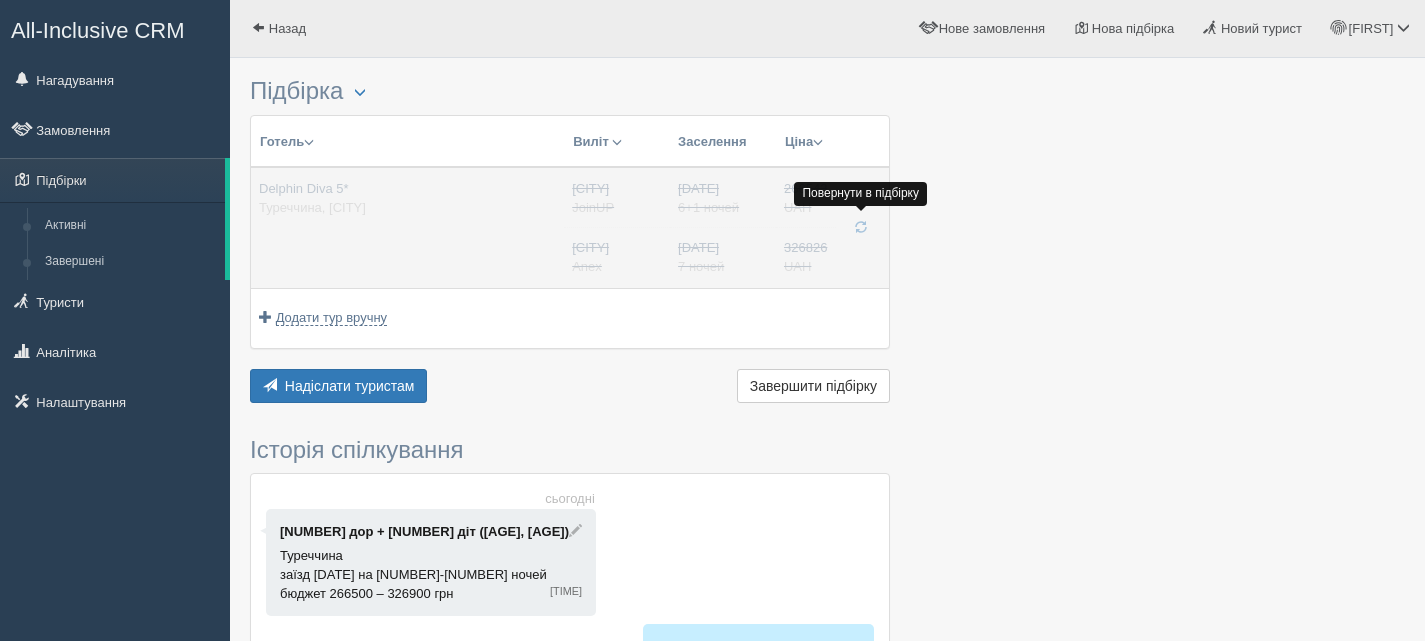 click at bounding box center [861, 228] 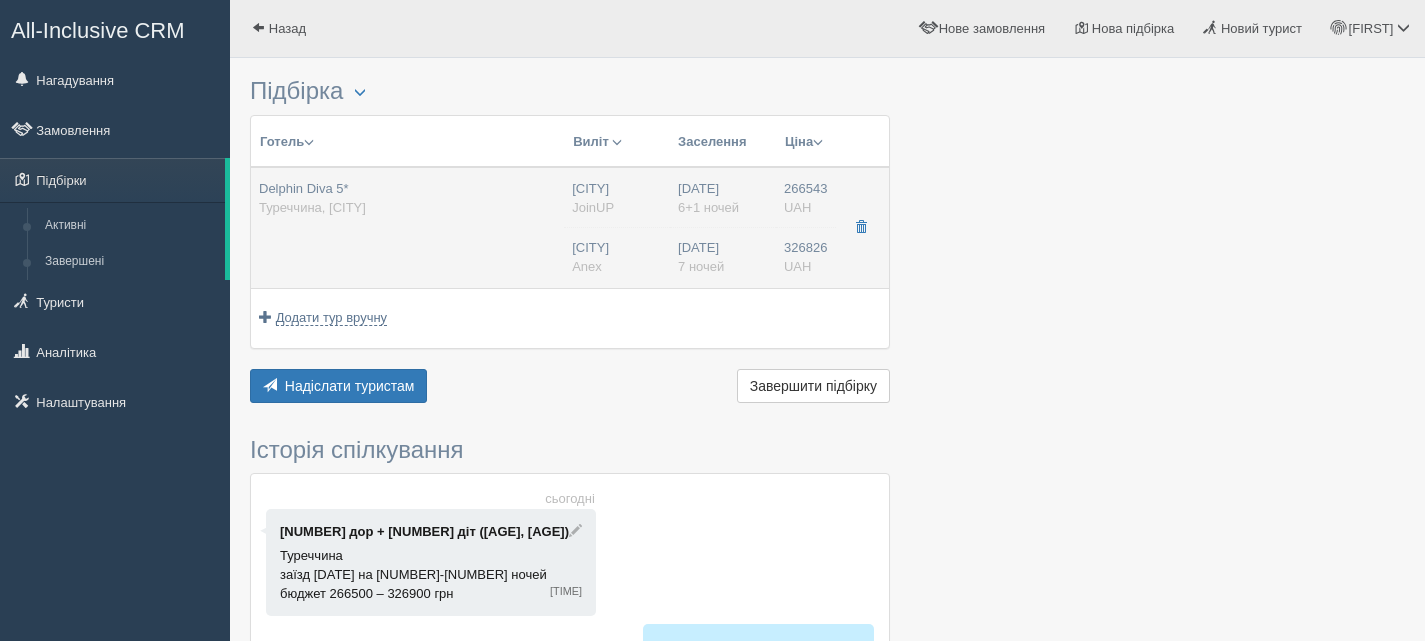 click on "Delphin Diva 5*
Туреччина, Lara" at bounding box center [312, 198] 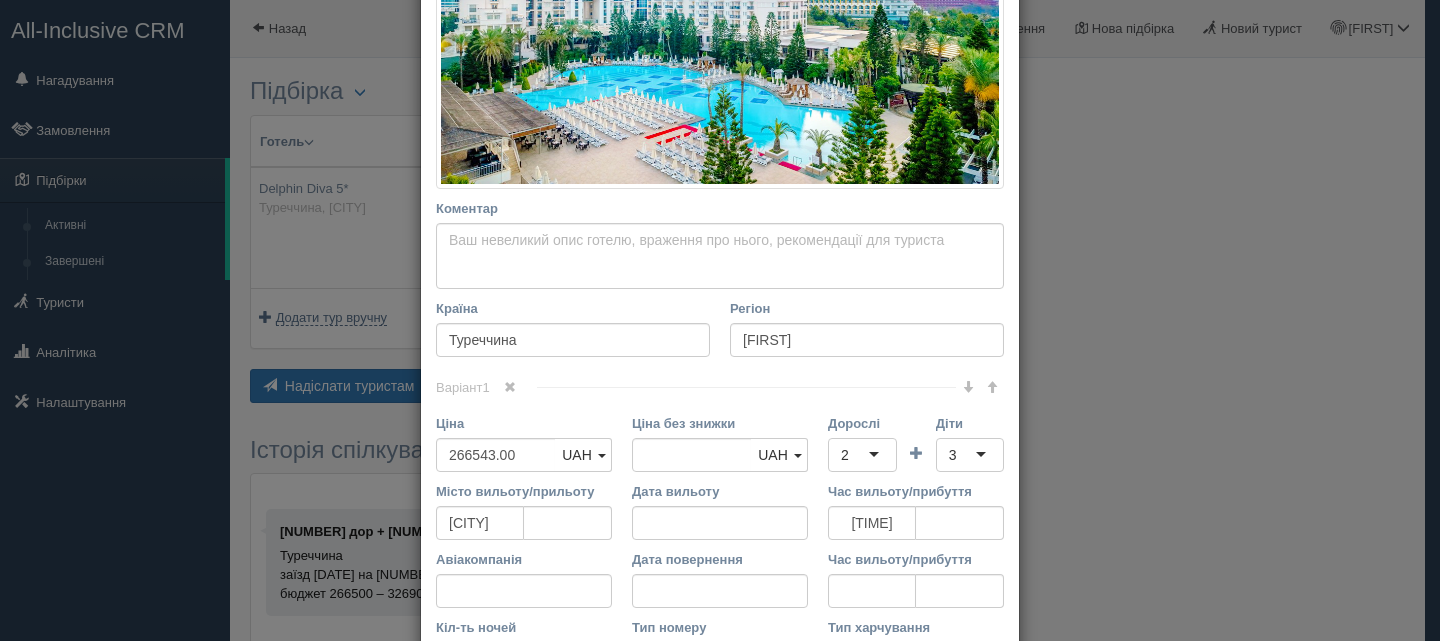 scroll, scrollTop: 700, scrollLeft: 0, axis: vertical 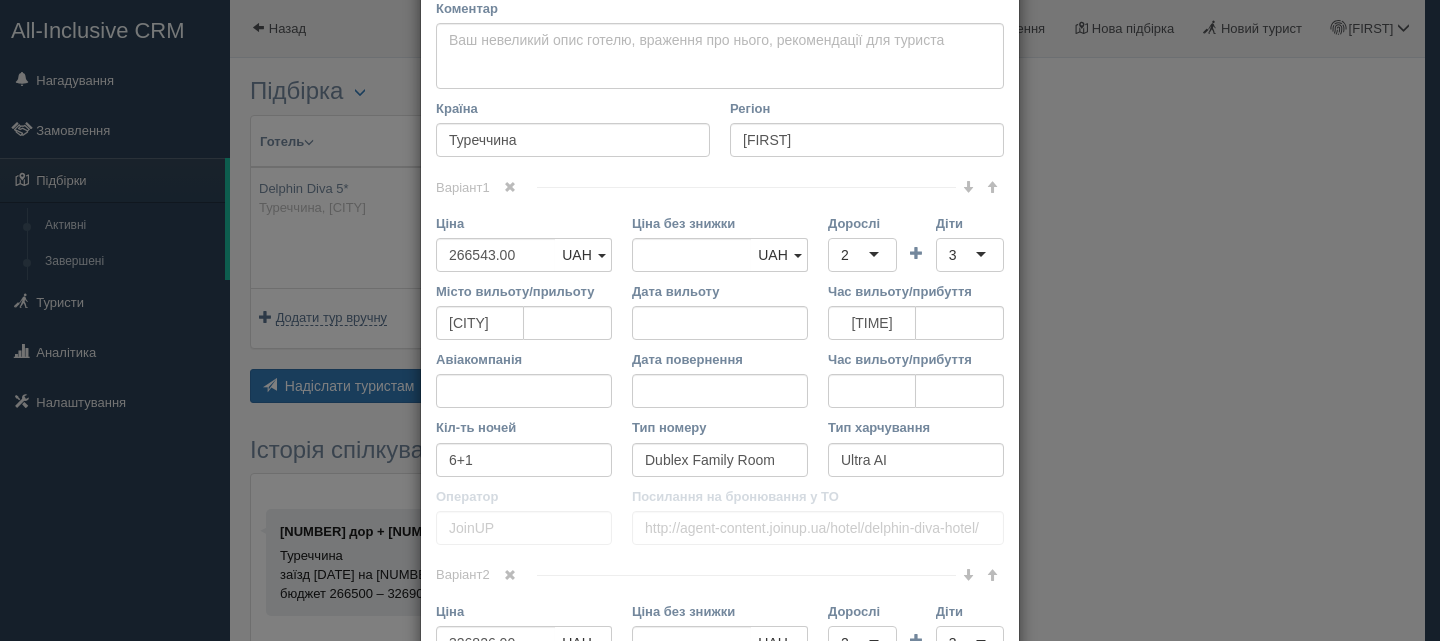 type 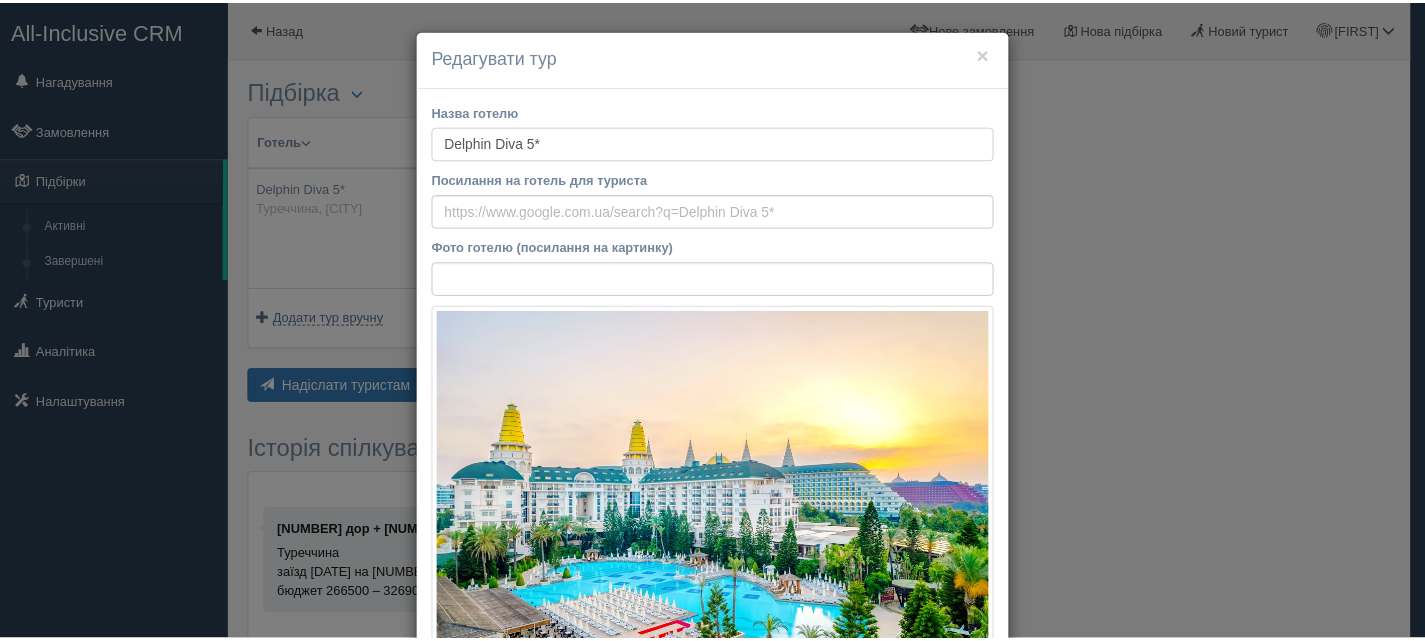 scroll, scrollTop: 0, scrollLeft: 0, axis: both 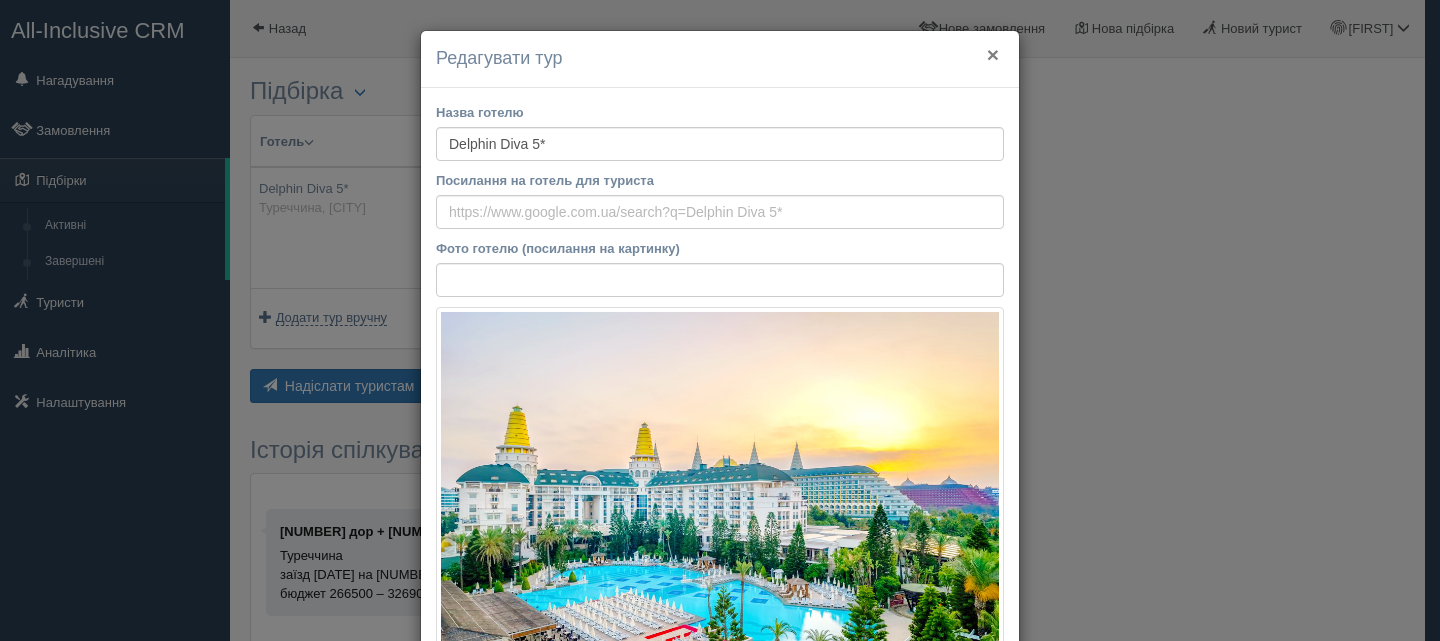 click on "×" at bounding box center (993, 54) 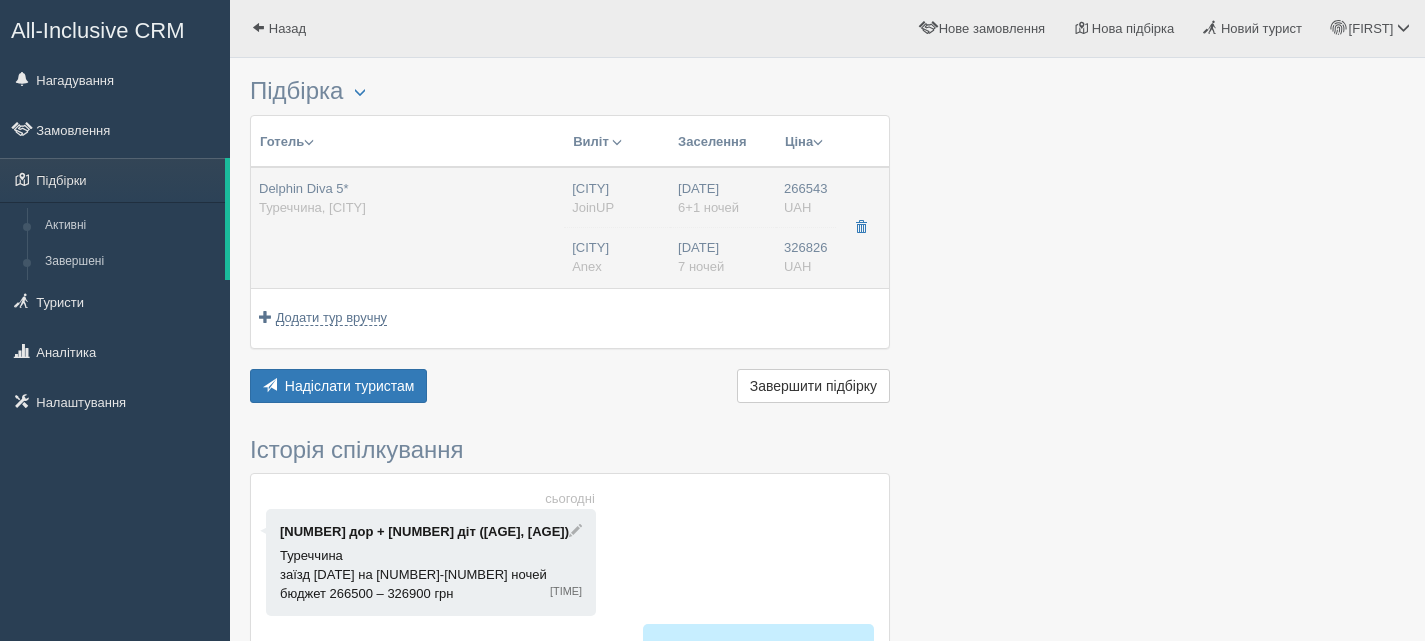 click on "Delphin Diva 5*
Туреччина, Lara" at bounding box center [407, 228] 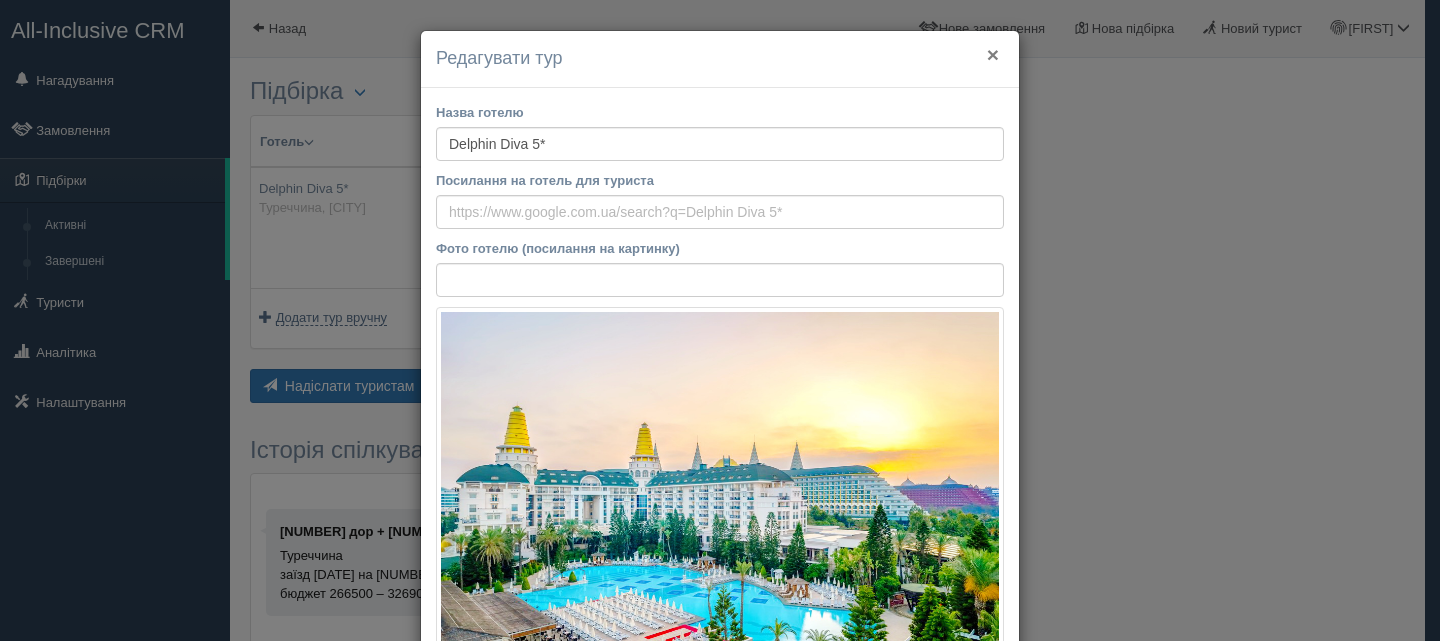 click on "×" at bounding box center [993, 54] 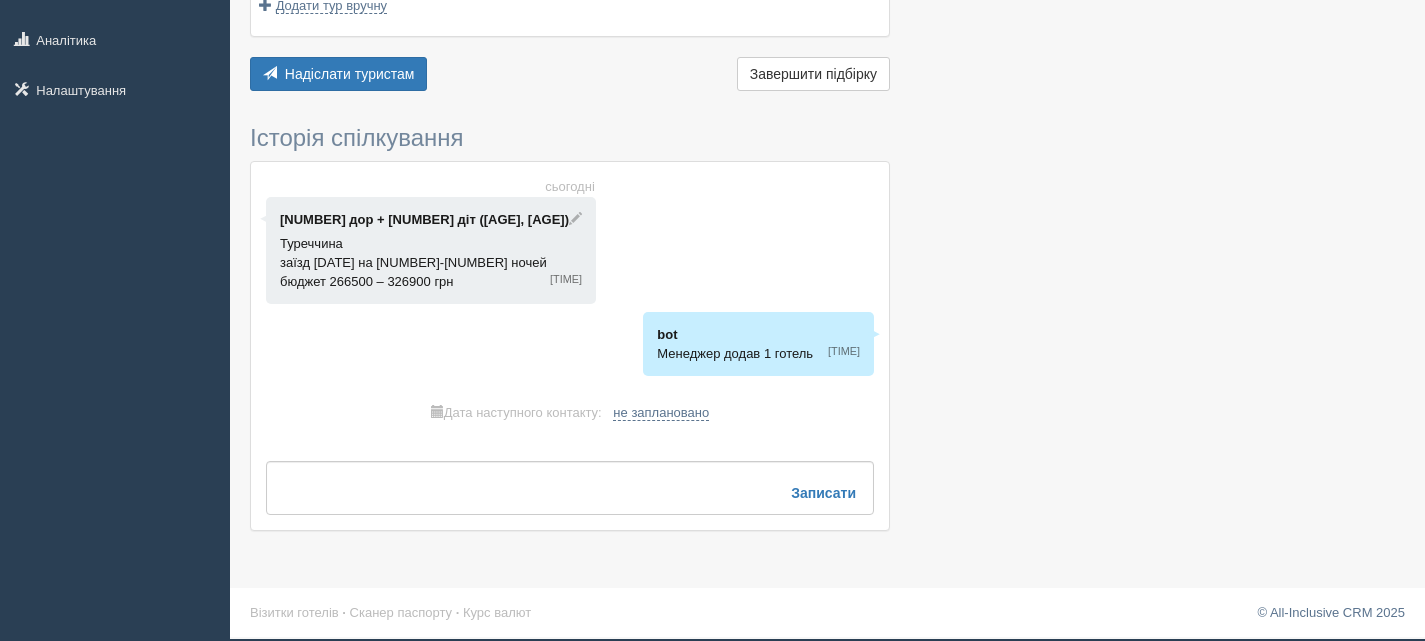 scroll, scrollTop: 0, scrollLeft: 0, axis: both 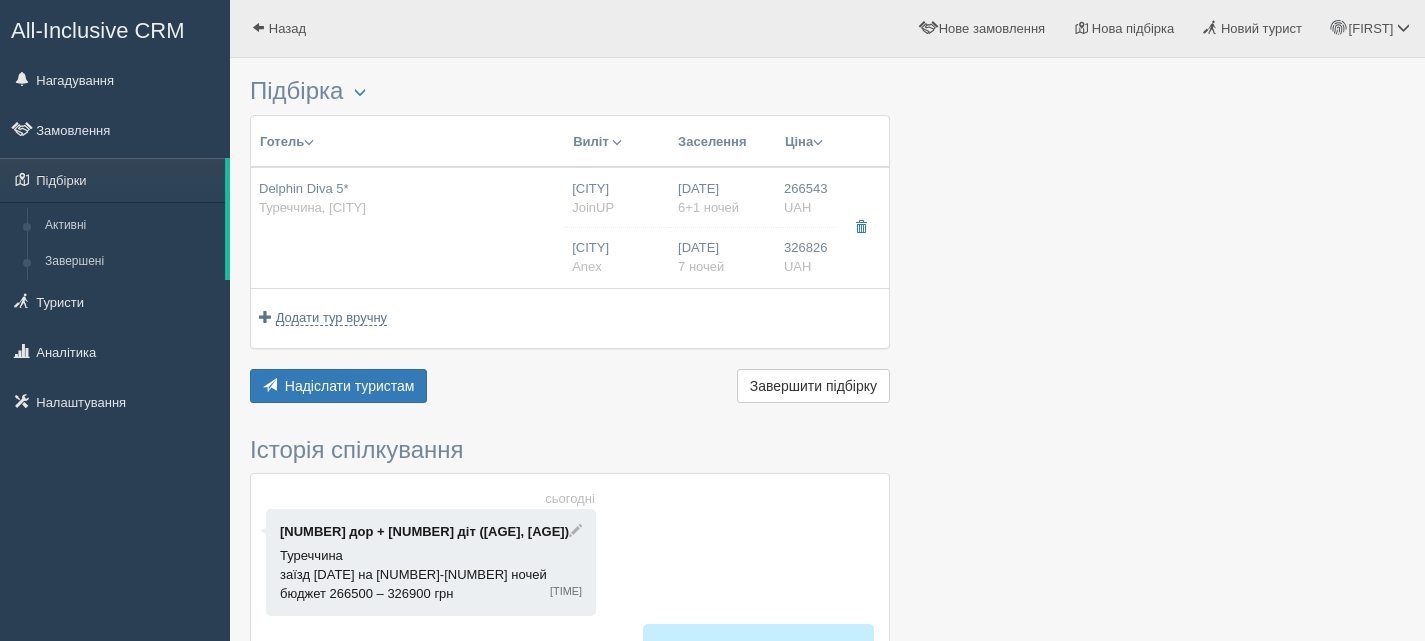 drag, startPoint x: 1439, startPoint y: 14, endPoint x: 1208, endPoint y: 460, distance: 502.27185 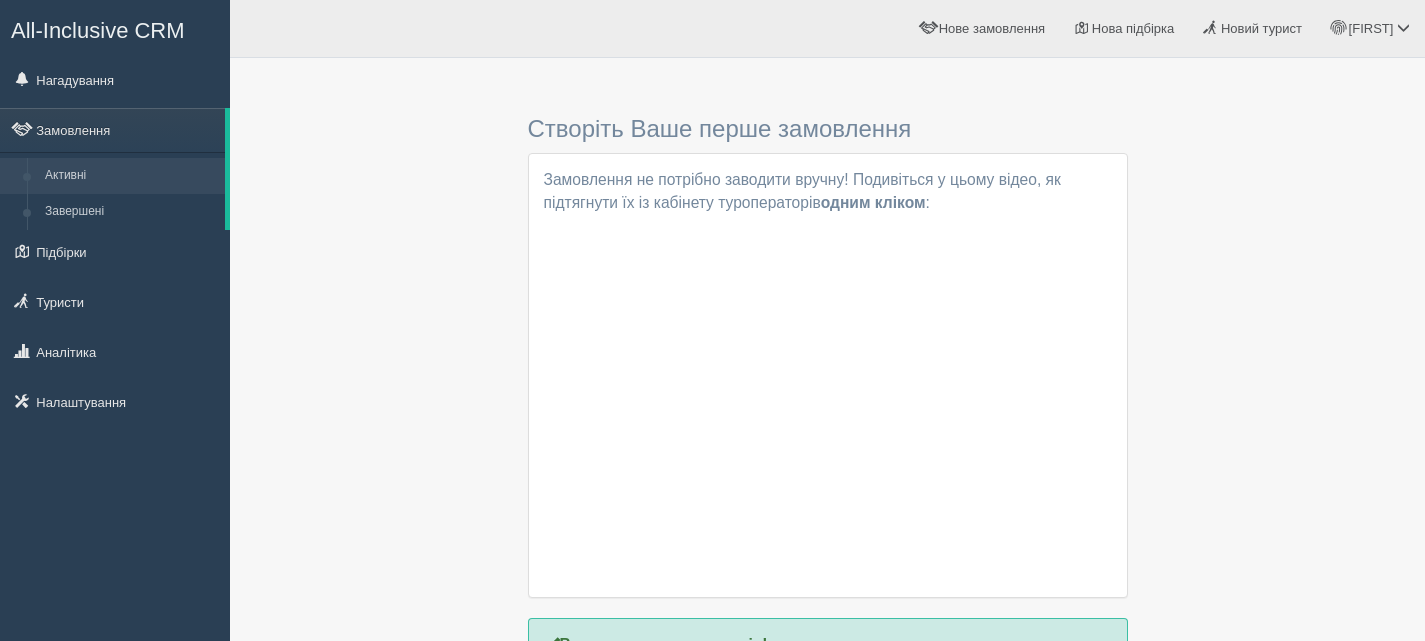 scroll, scrollTop: 0, scrollLeft: 0, axis: both 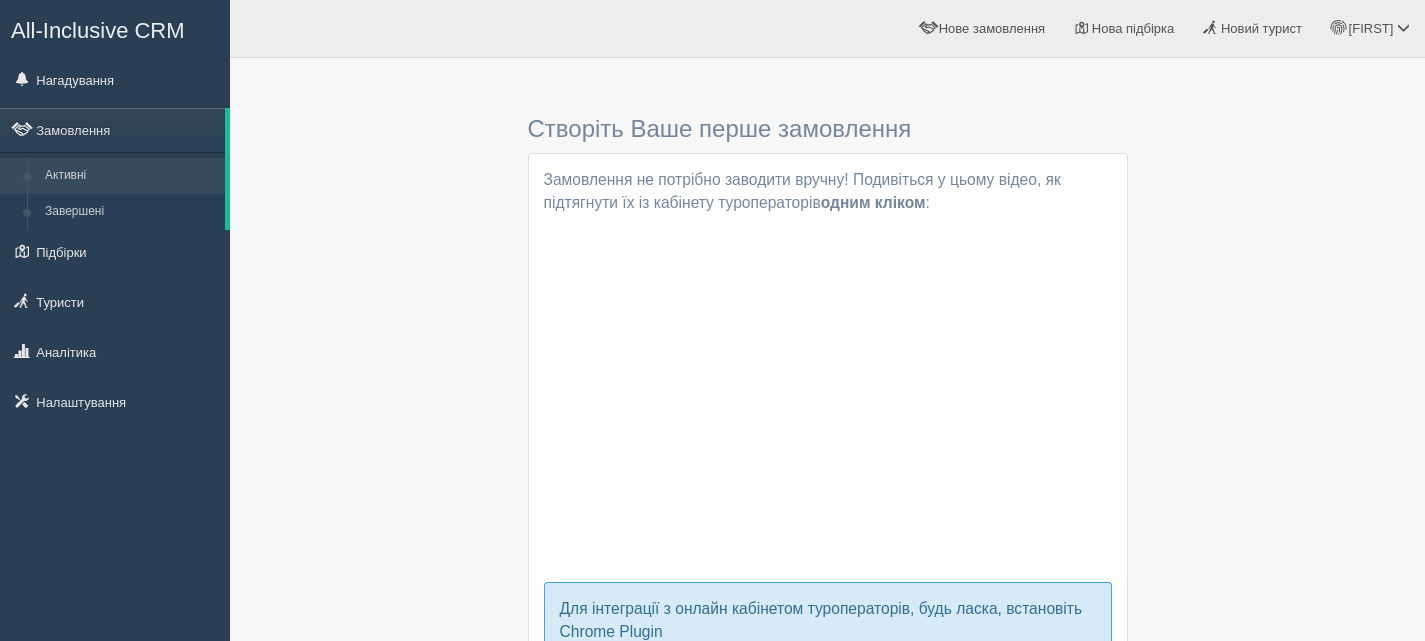 click on "All-Inclusive CRM" at bounding box center (115, 28) 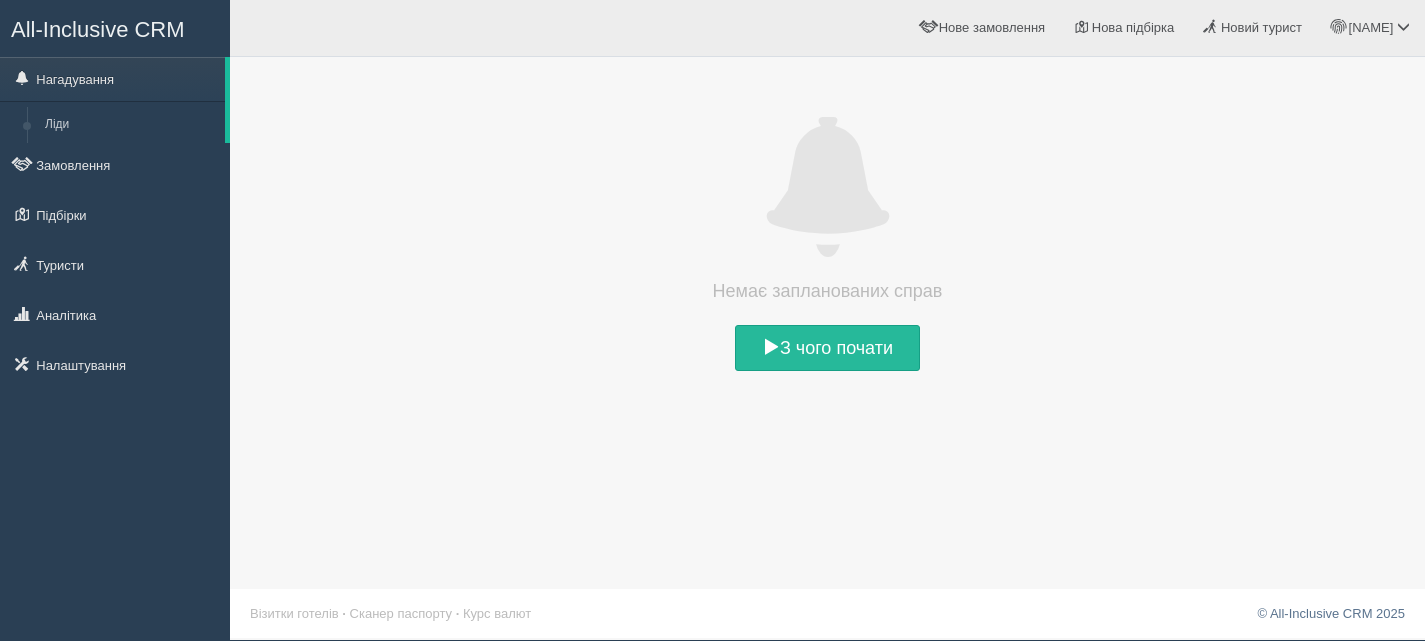 scroll, scrollTop: 2, scrollLeft: 0, axis: vertical 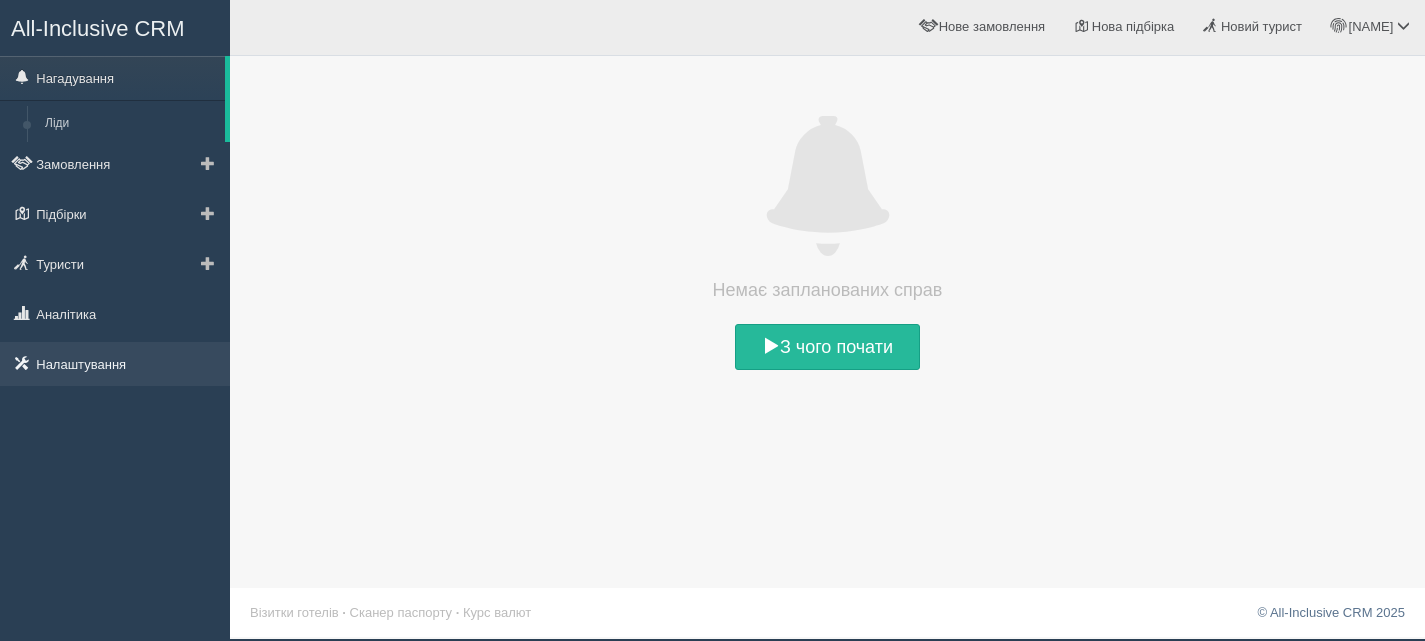click on "Налаштування" at bounding box center (115, 364) 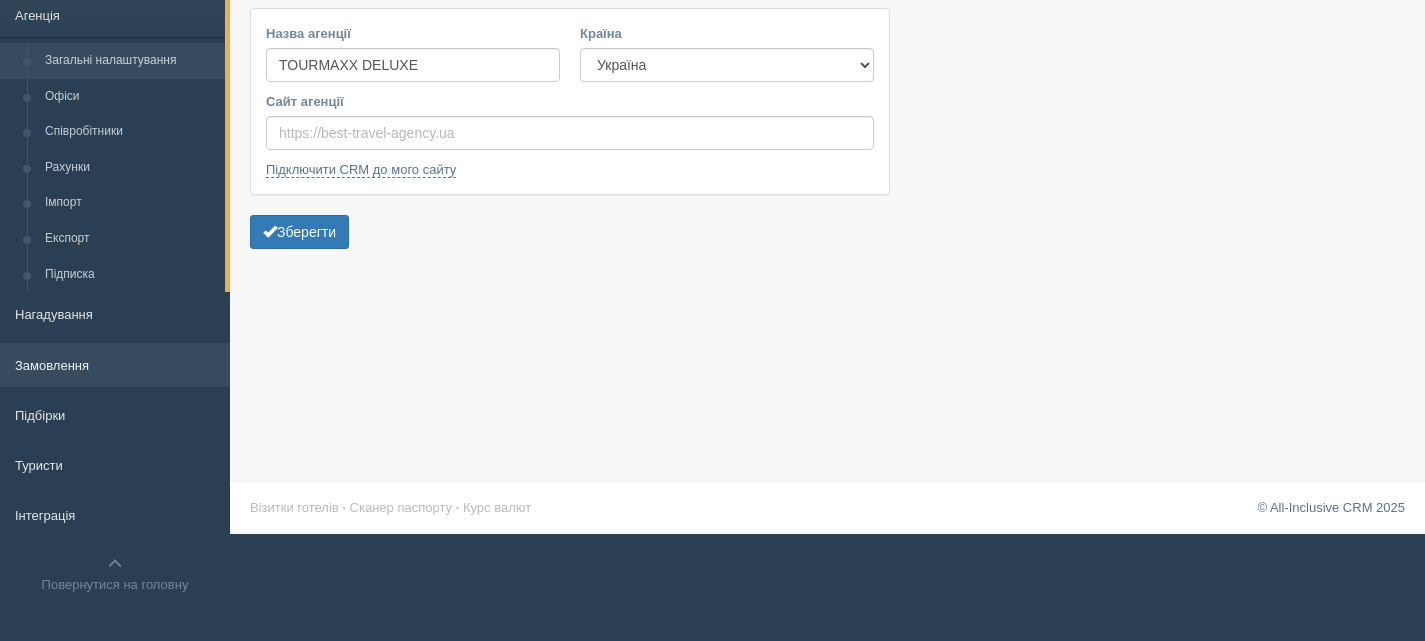 scroll, scrollTop: 112, scrollLeft: 0, axis: vertical 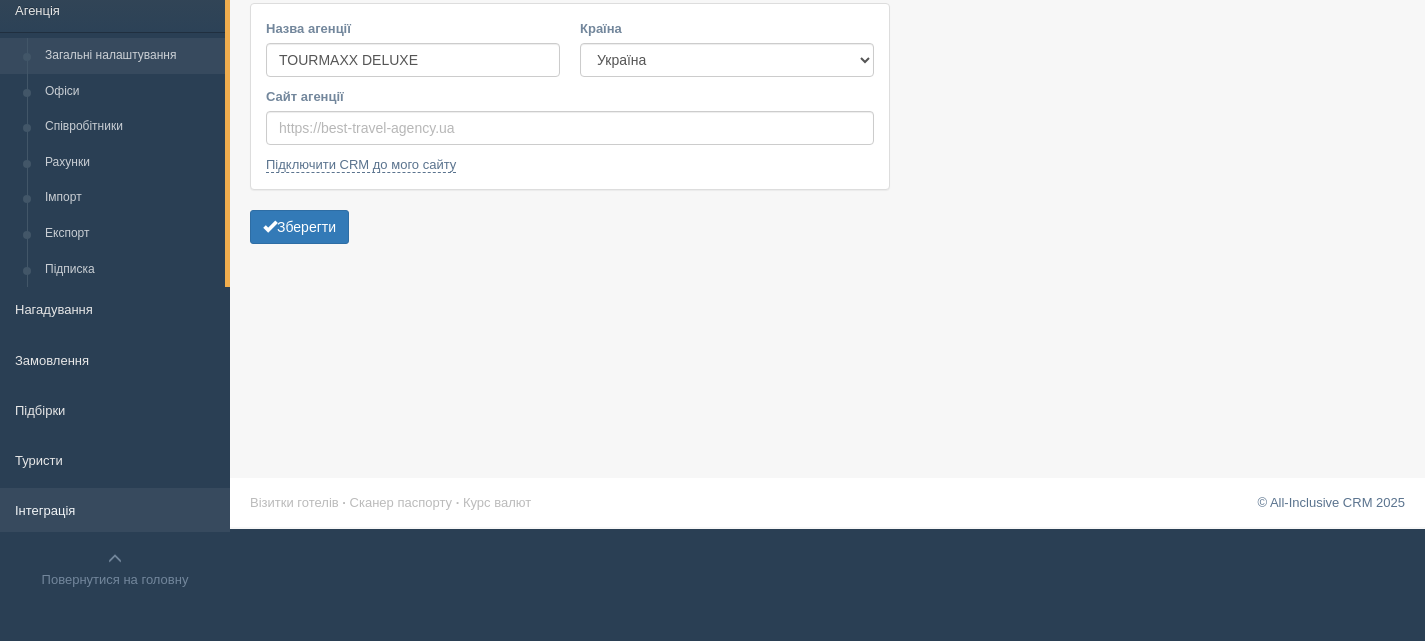 click on "Інтеграція" at bounding box center [115, 510] 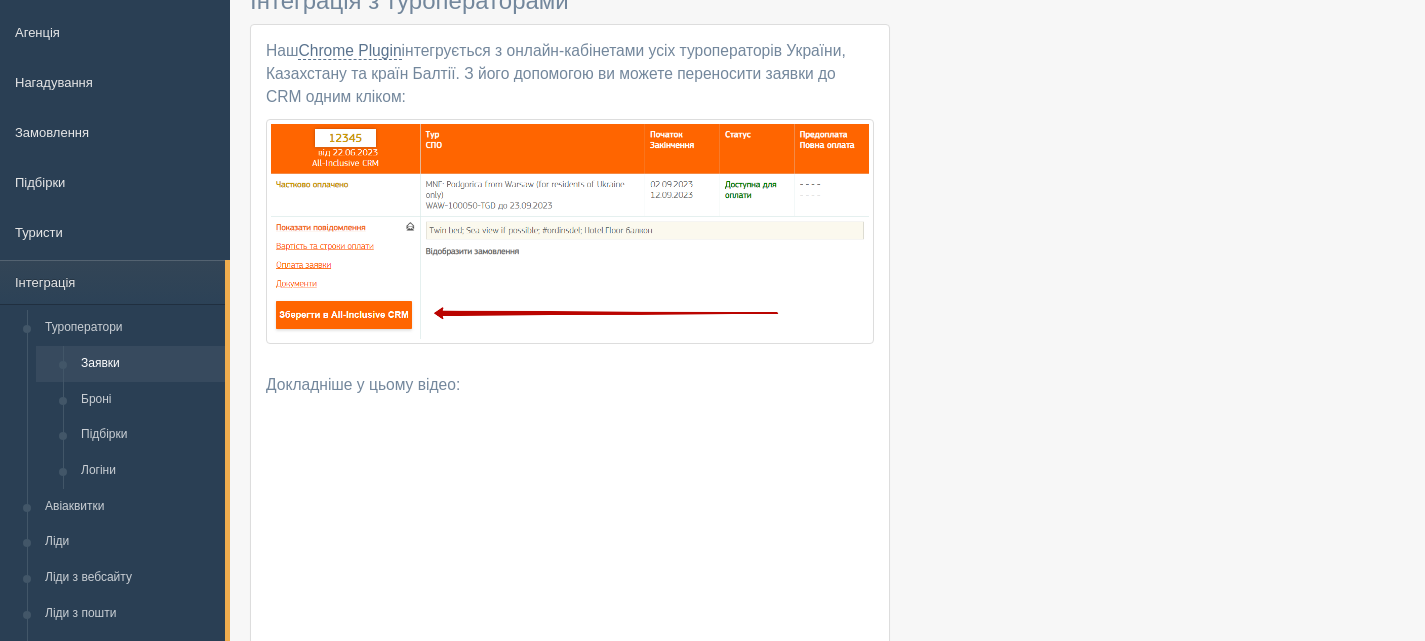 scroll, scrollTop: 300, scrollLeft: 0, axis: vertical 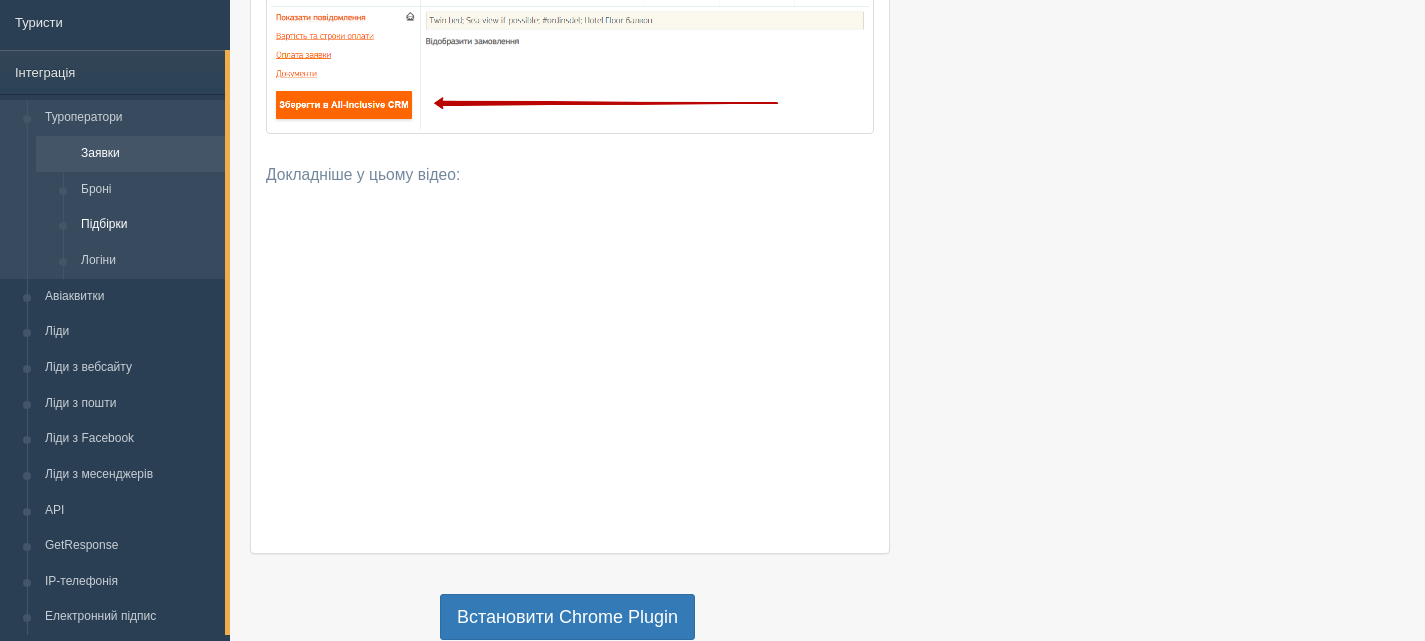 click on "Підбірки" at bounding box center (148, 225) 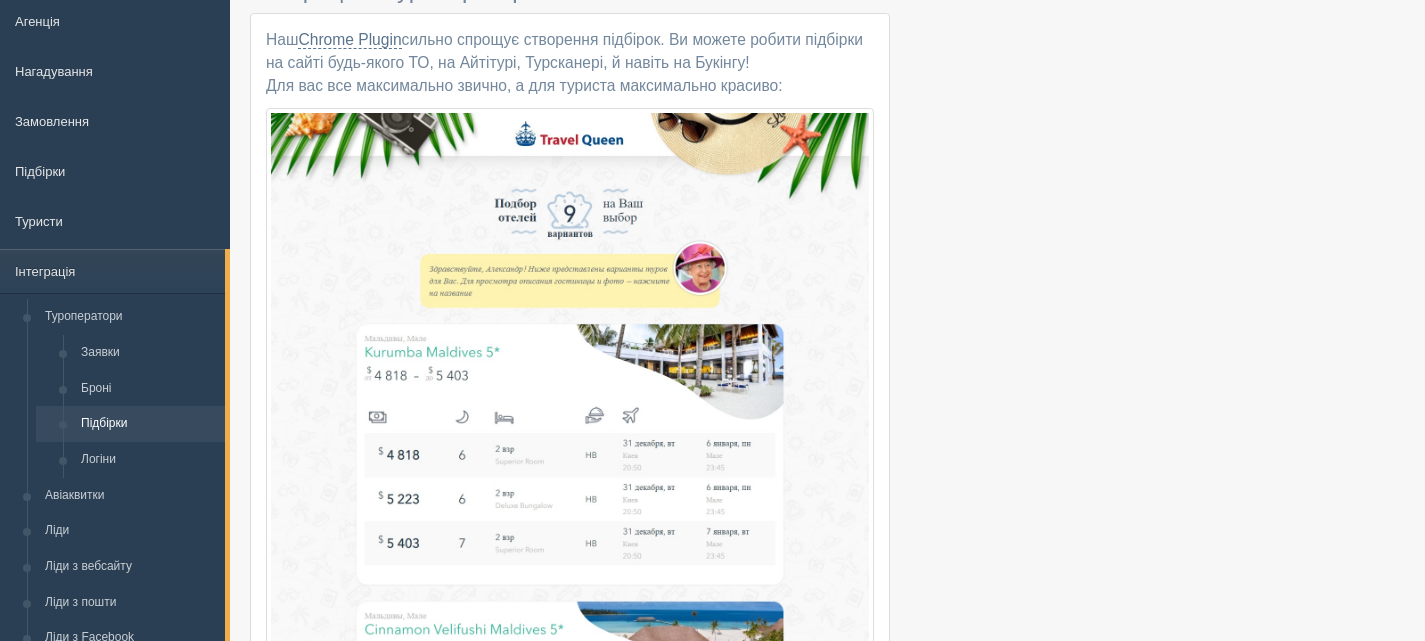 scroll, scrollTop: 102, scrollLeft: 0, axis: vertical 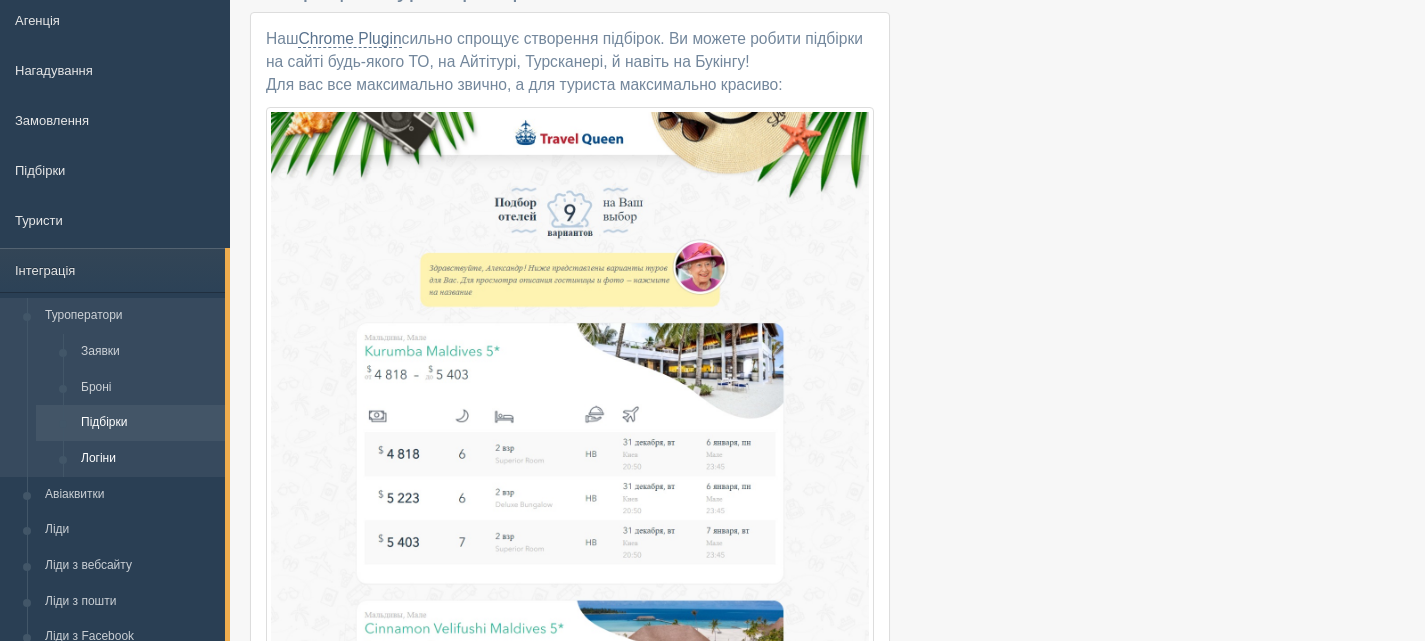 click on "Логіни" at bounding box center [148, 459] 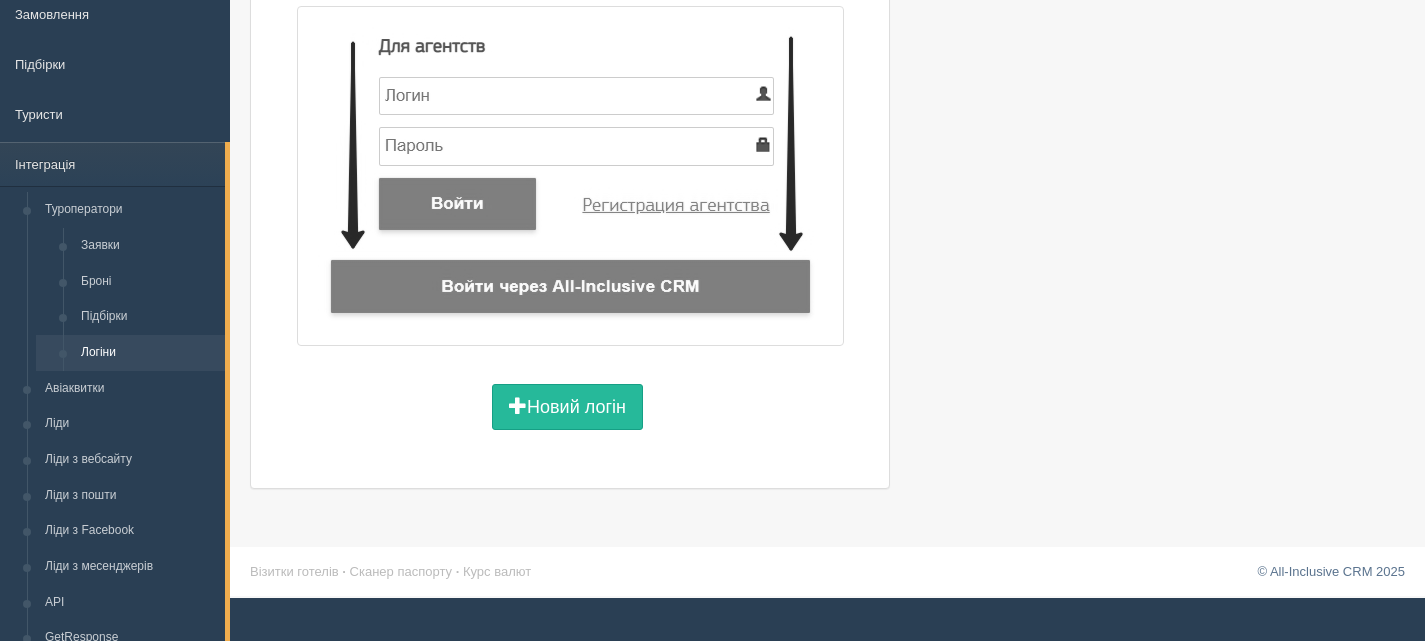 scroll, scrollTop: 297, scrollLeft: 0, axis: vertical 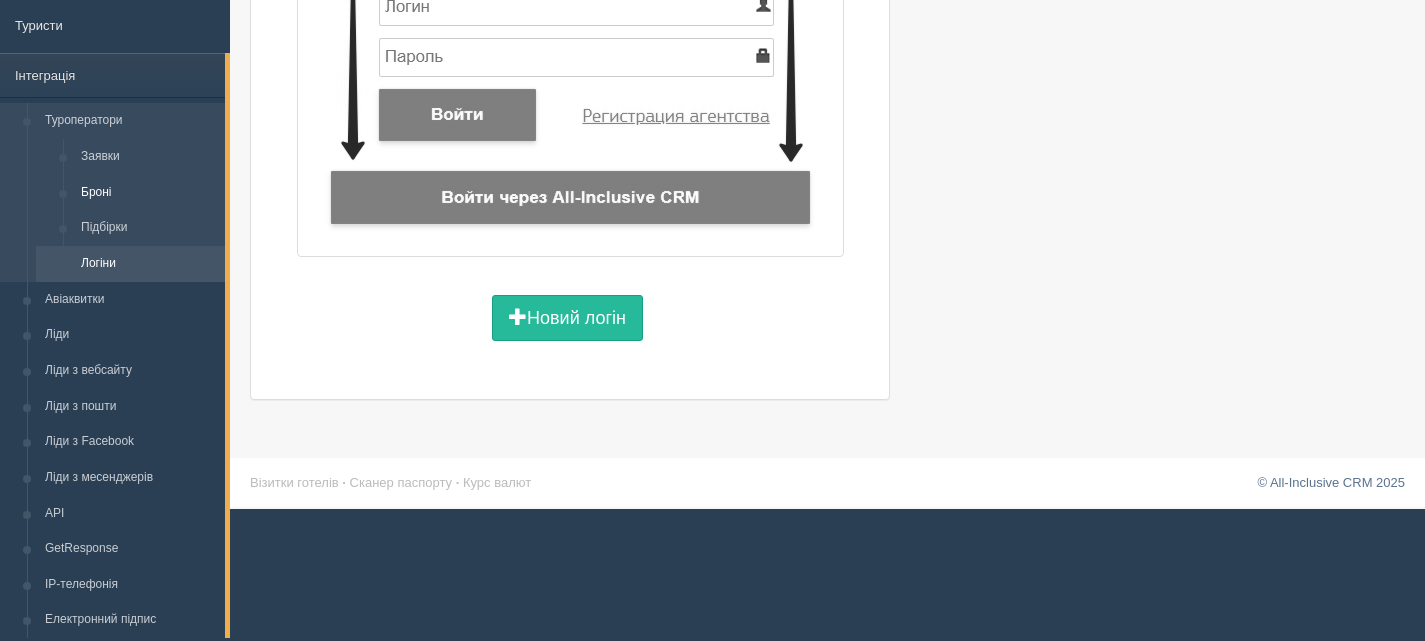 click on "Броні" at bounding box center (148, 193) 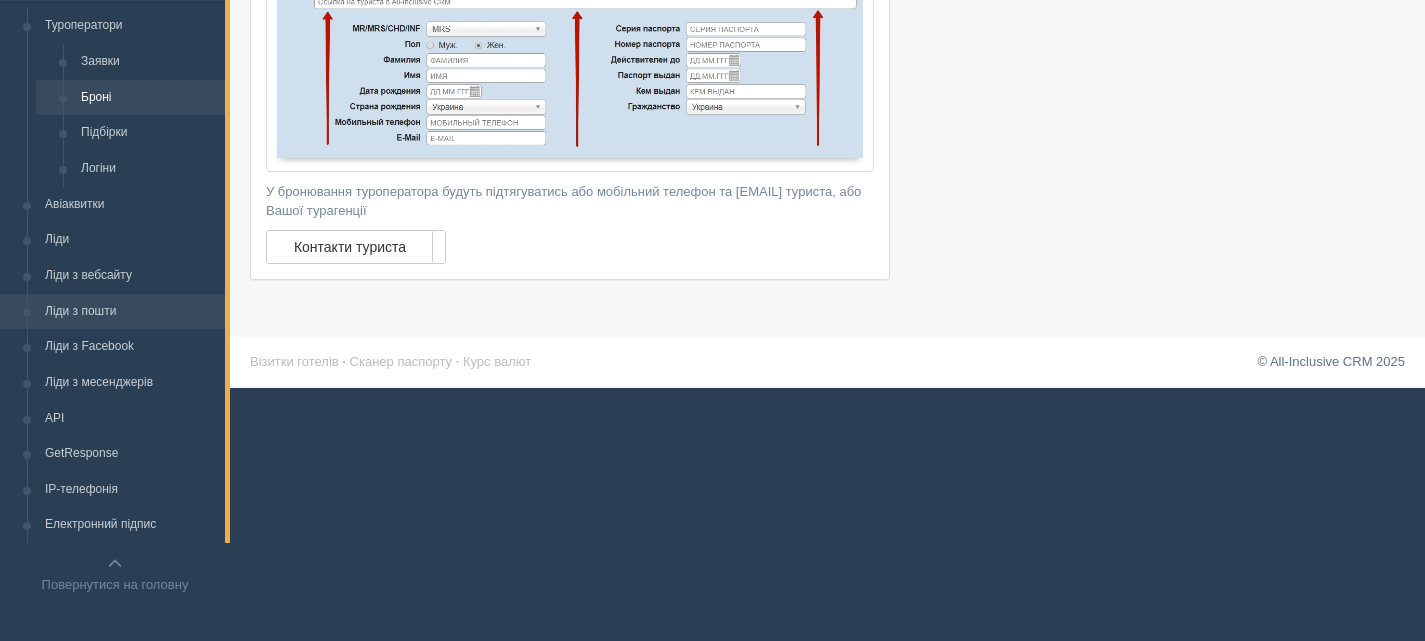 scroll, scrollTop: 397, scrollLeft: 0, axis: vertical 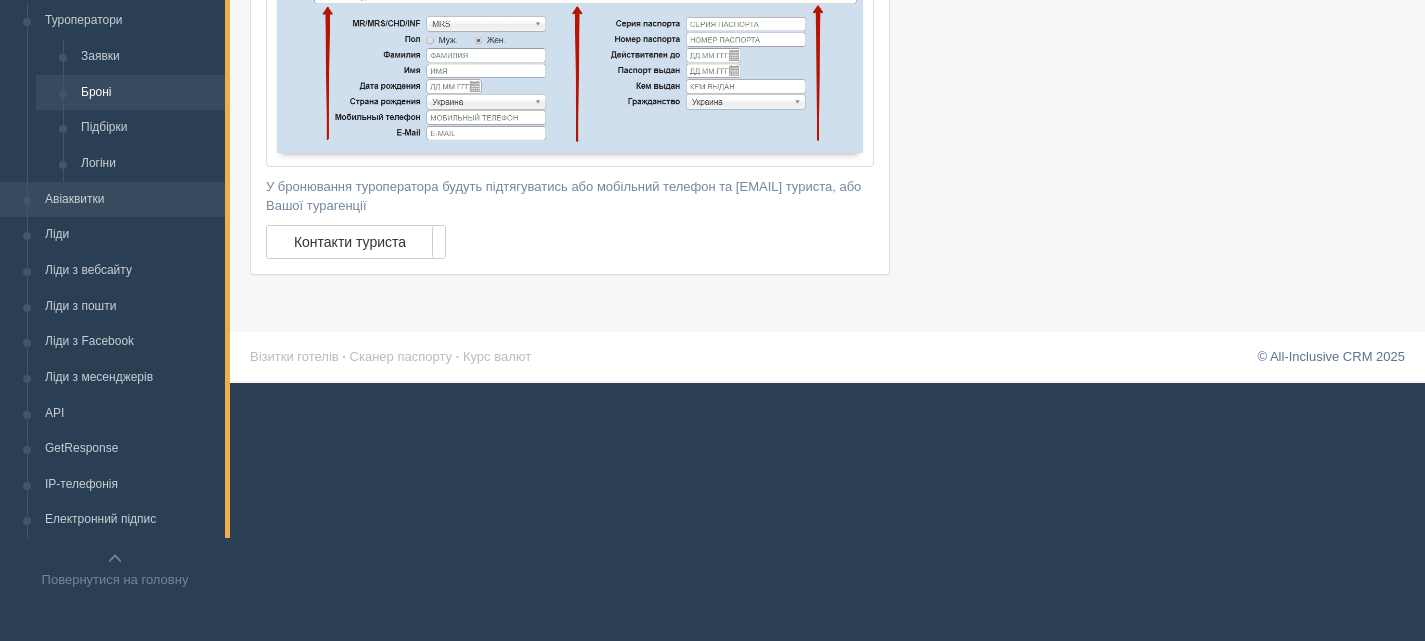 click on "Авіаквитки" at bounding box center (130, 200) 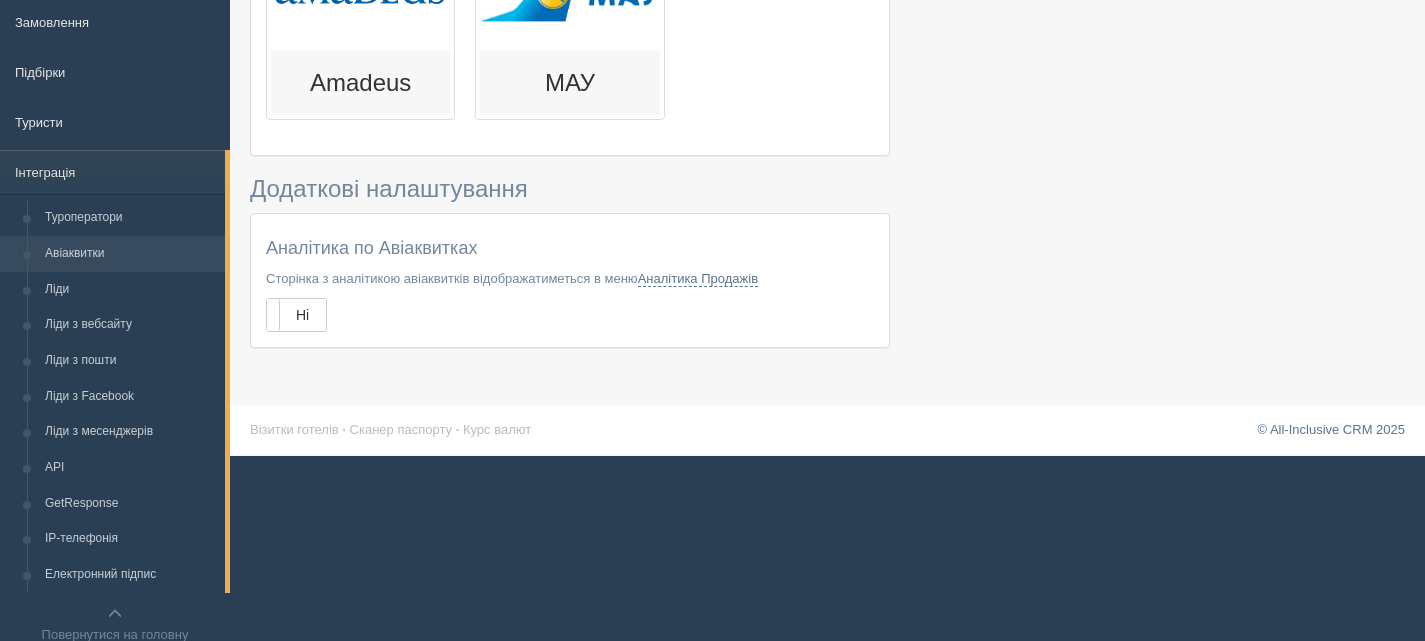 scroll, scrollTop: 0, scrollLeft: 0, axis: both 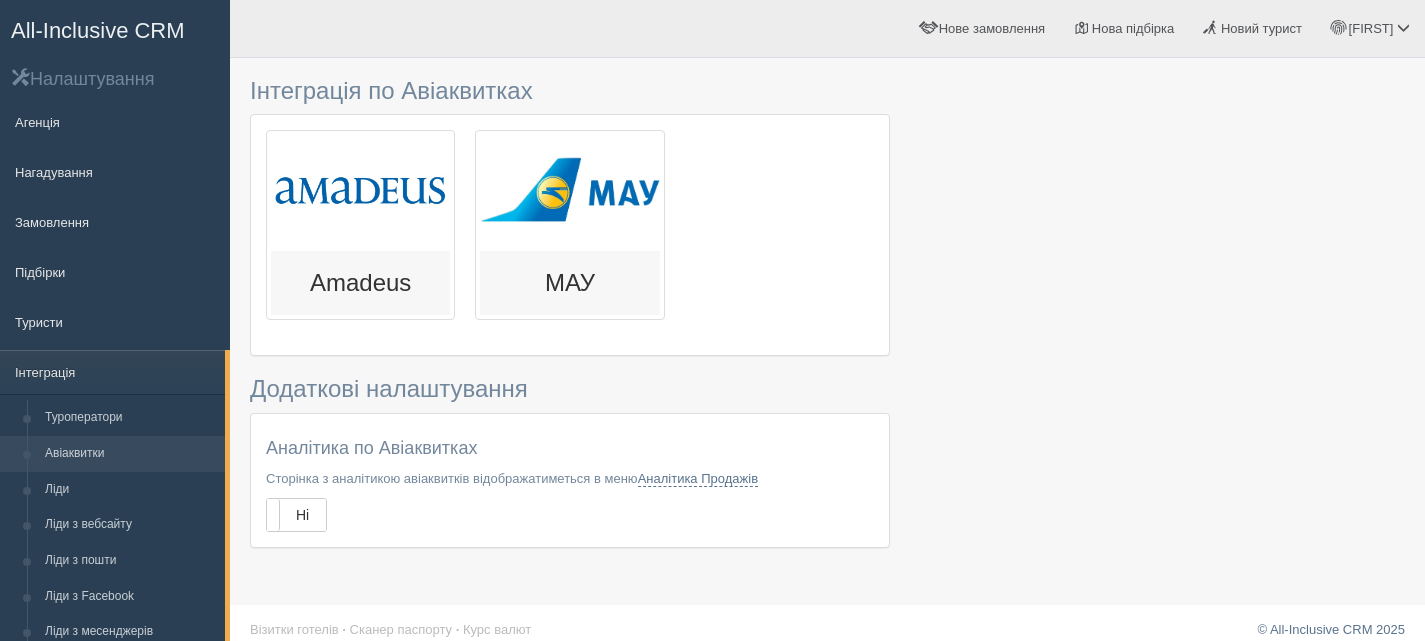 click on "All-Inclusive CRM" at bounding box center (98, 30) 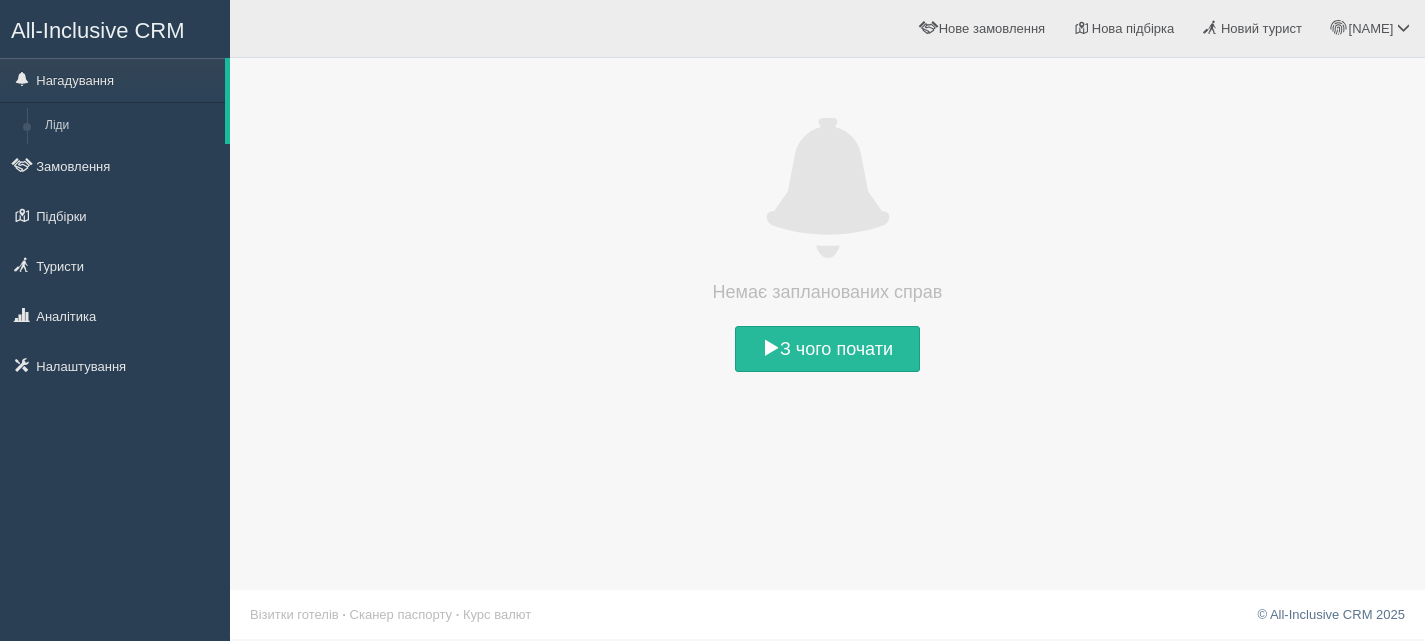 scroll, scrollTop: 0, scrollLeft: 0, axis: both 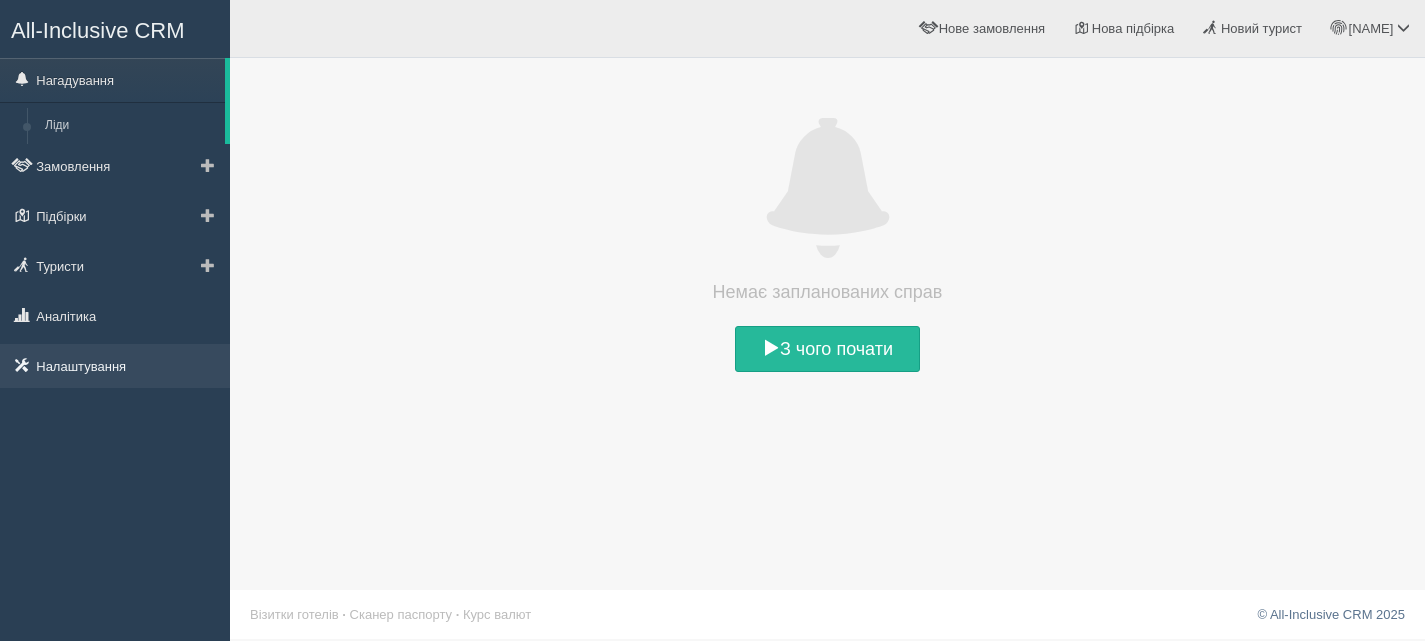 click on "Налаштування" at bounding box center [115, 366] 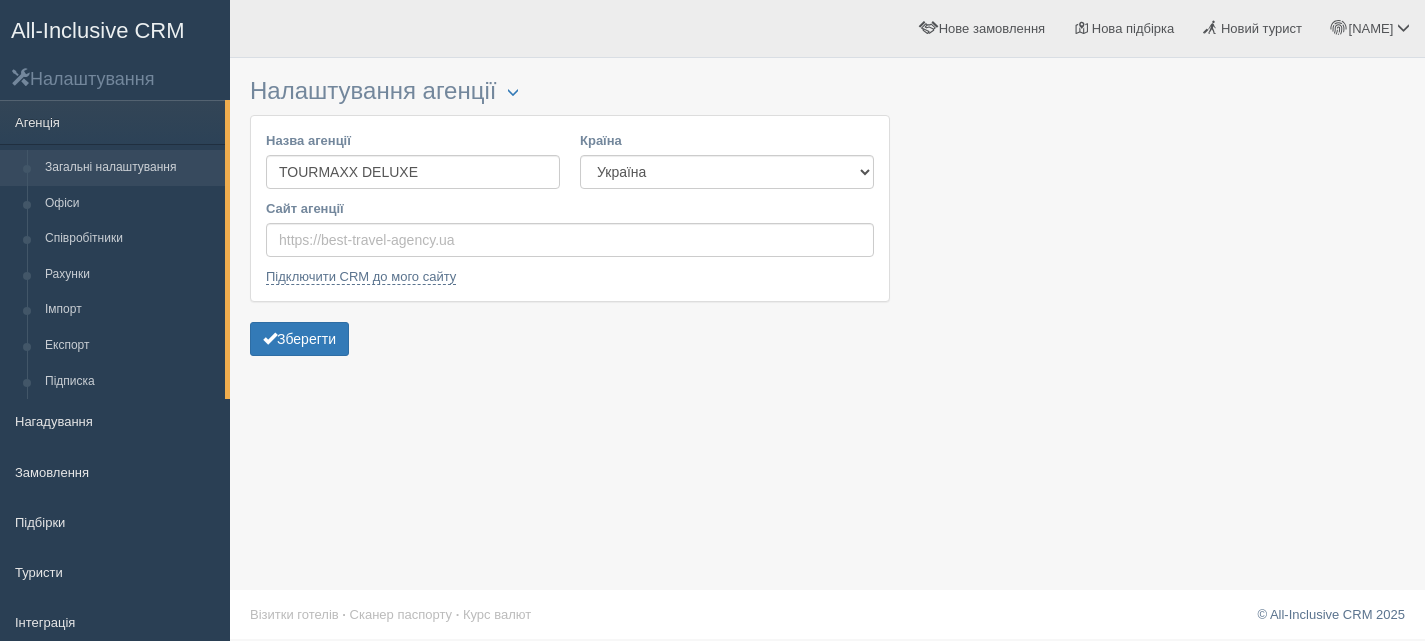 scroll, scrollTop: 0, scrollLeft: 0, axis: both 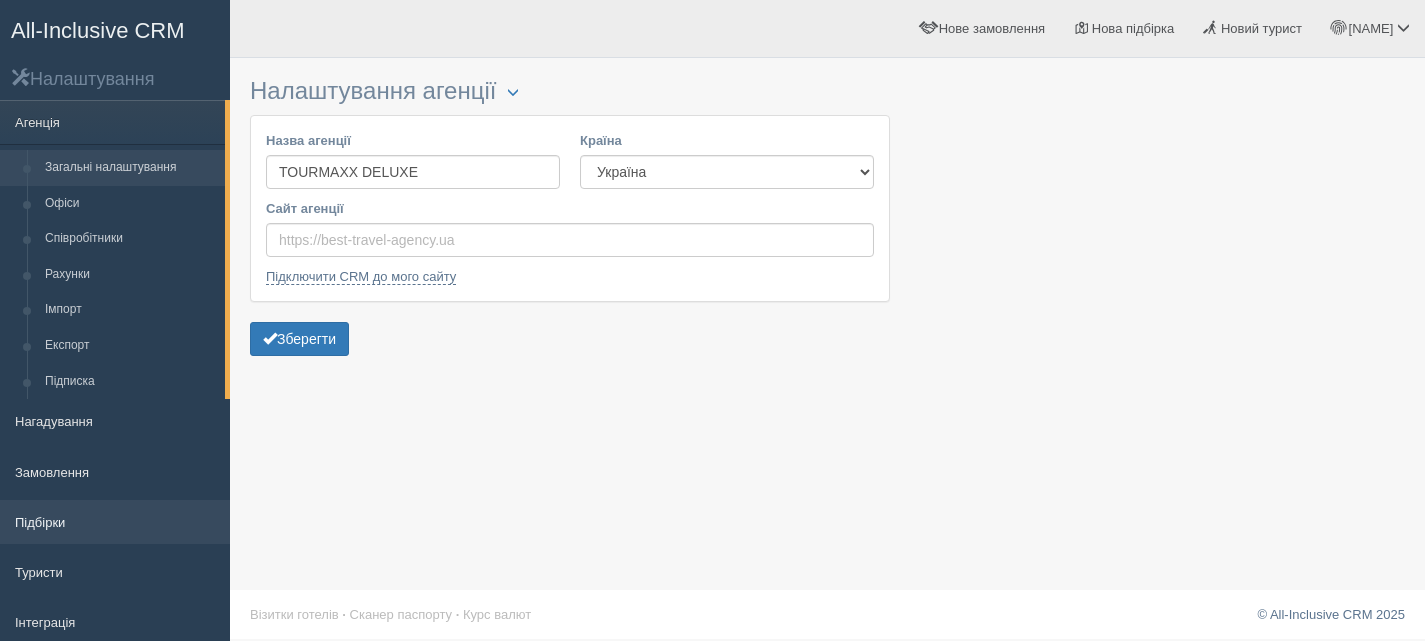 click on "Підбірки" at bounding box center [115, 522] 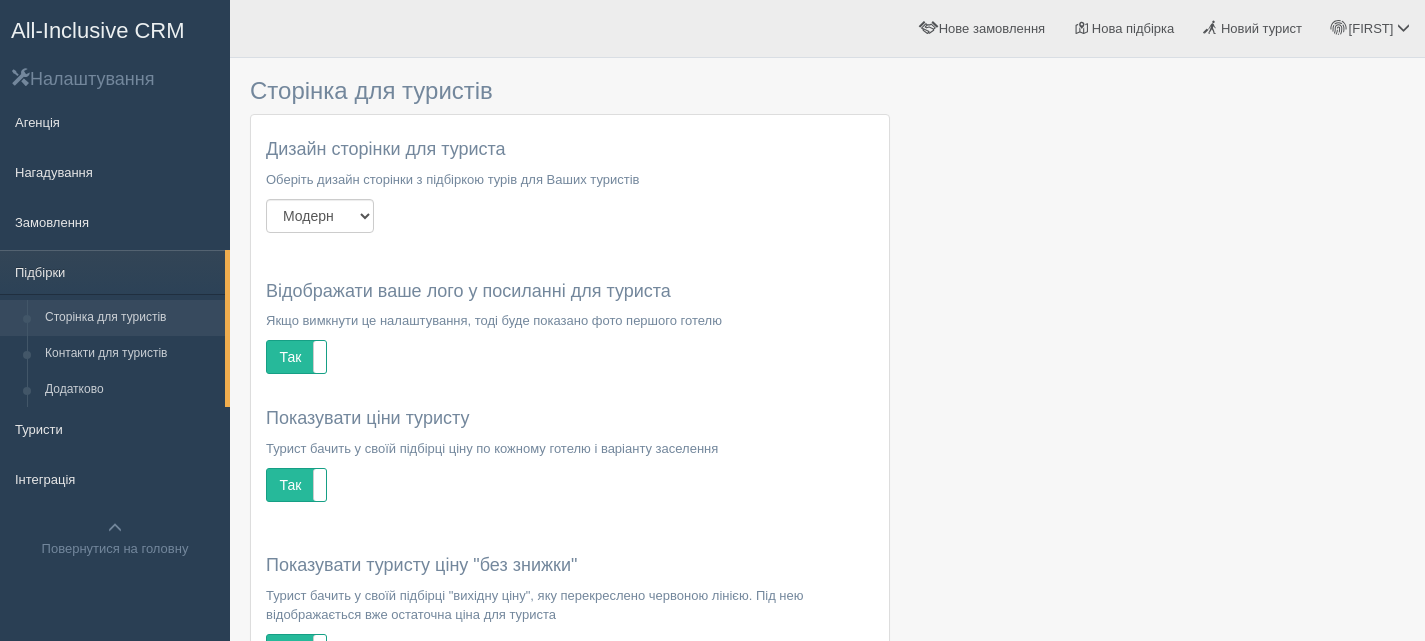 scroll, scrollTop: 0, scrollLeft: 0, axis: both 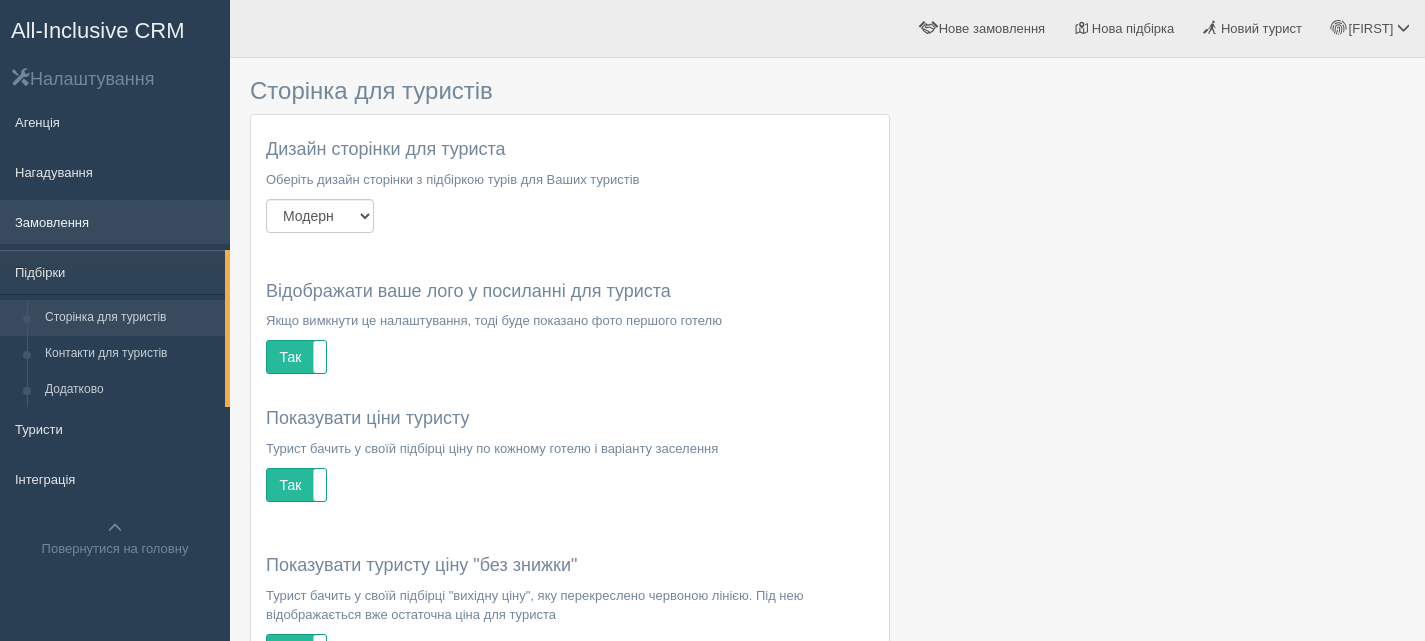 click on "Замовлення" at bounding box center (115, 222) 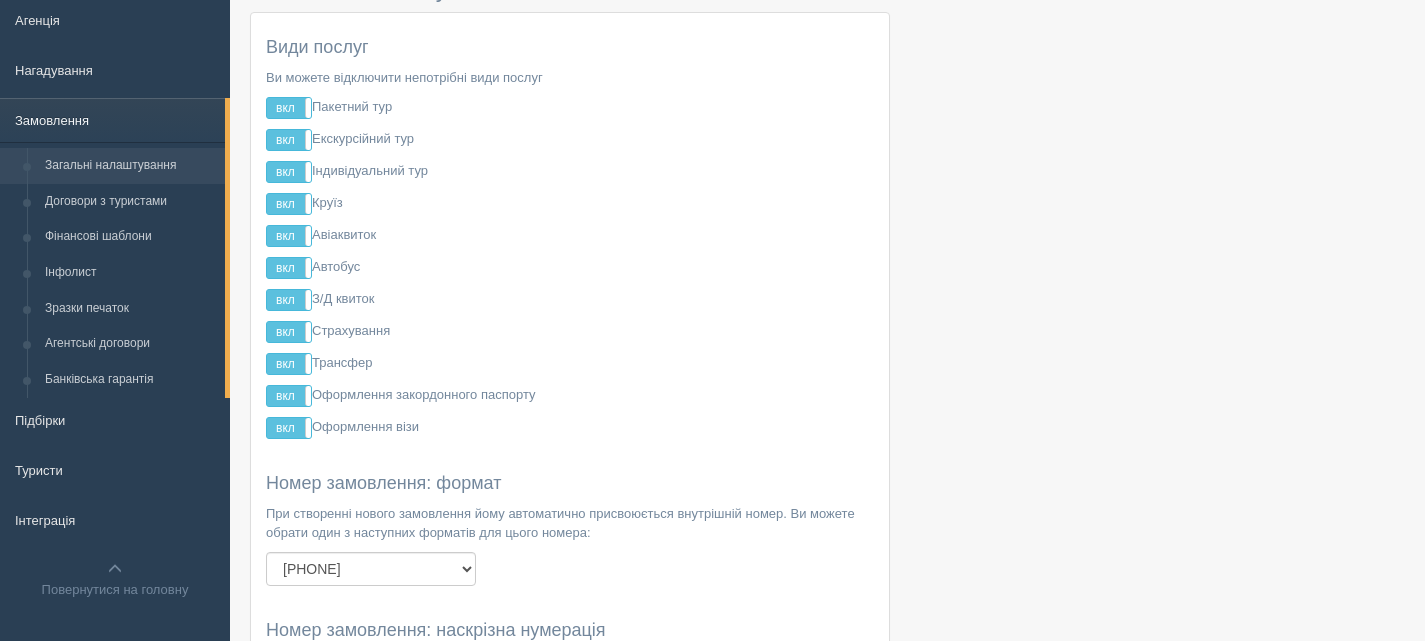 scroll, scrollTop: 200, scrollLeft: 0, axis: vertical 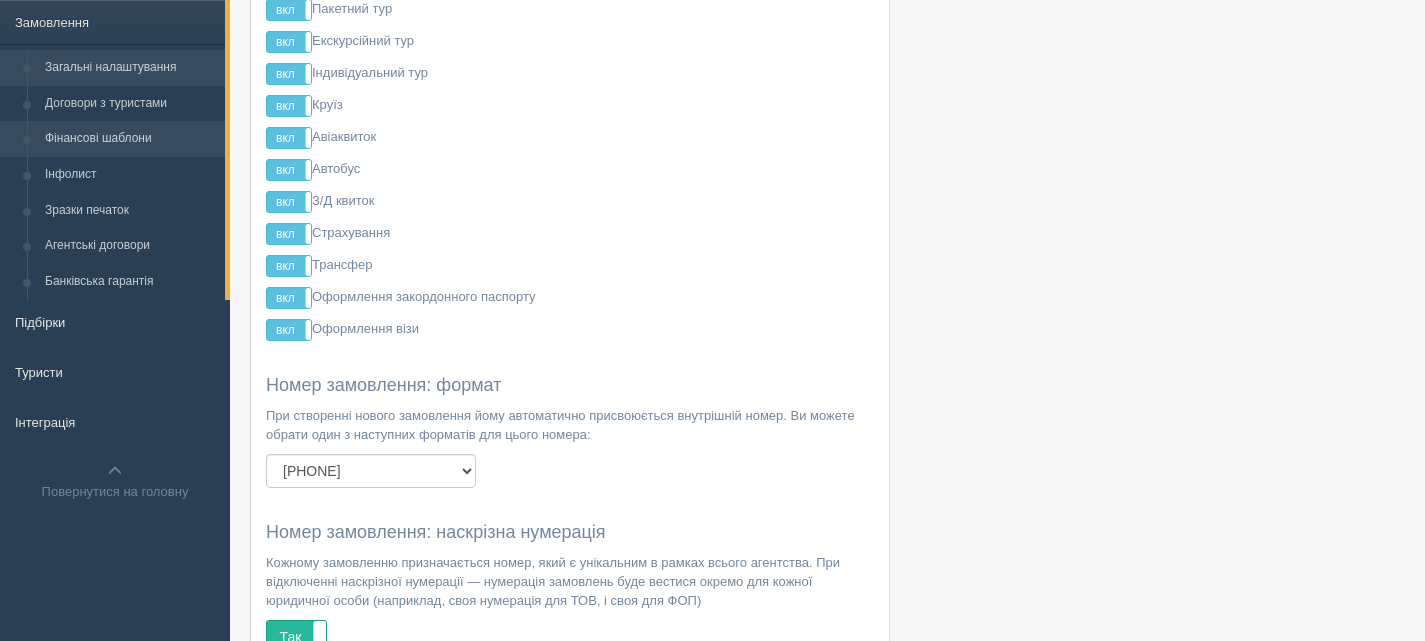 click on "Фінансові шаблони" at bounding box center (130, 139) 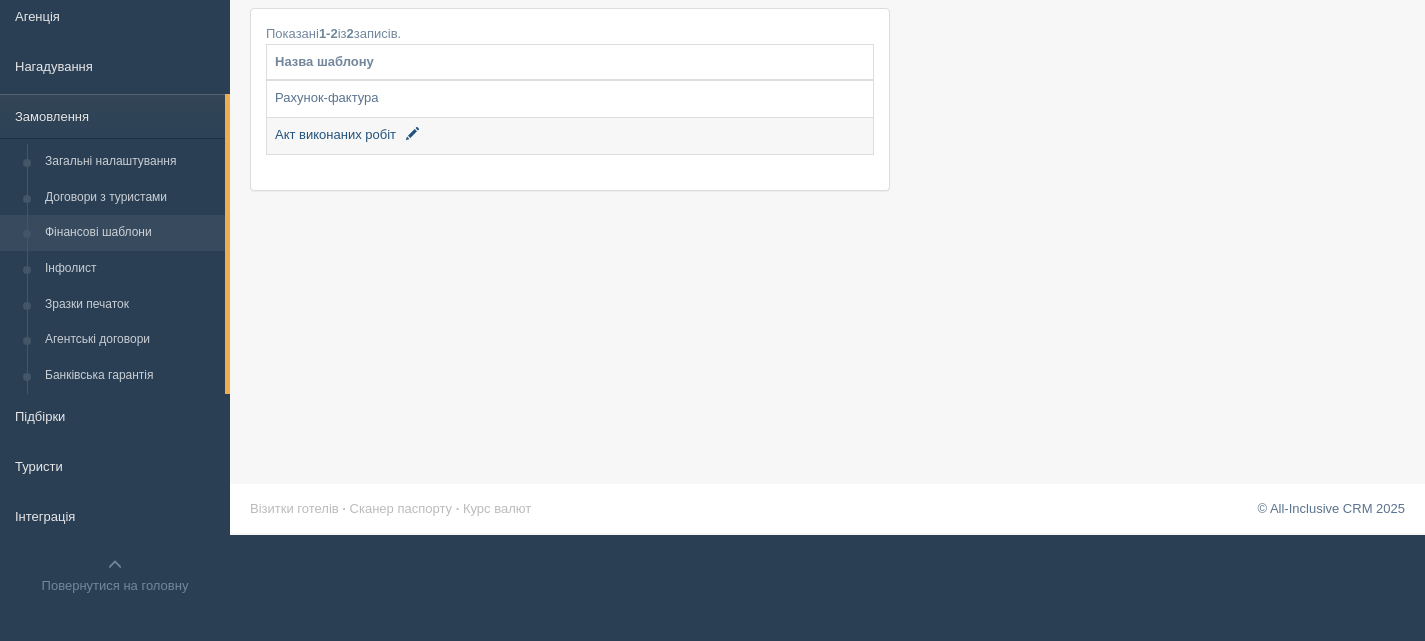 scroll, scrollTop: 112, scrollLeft: 0, axis: vertical 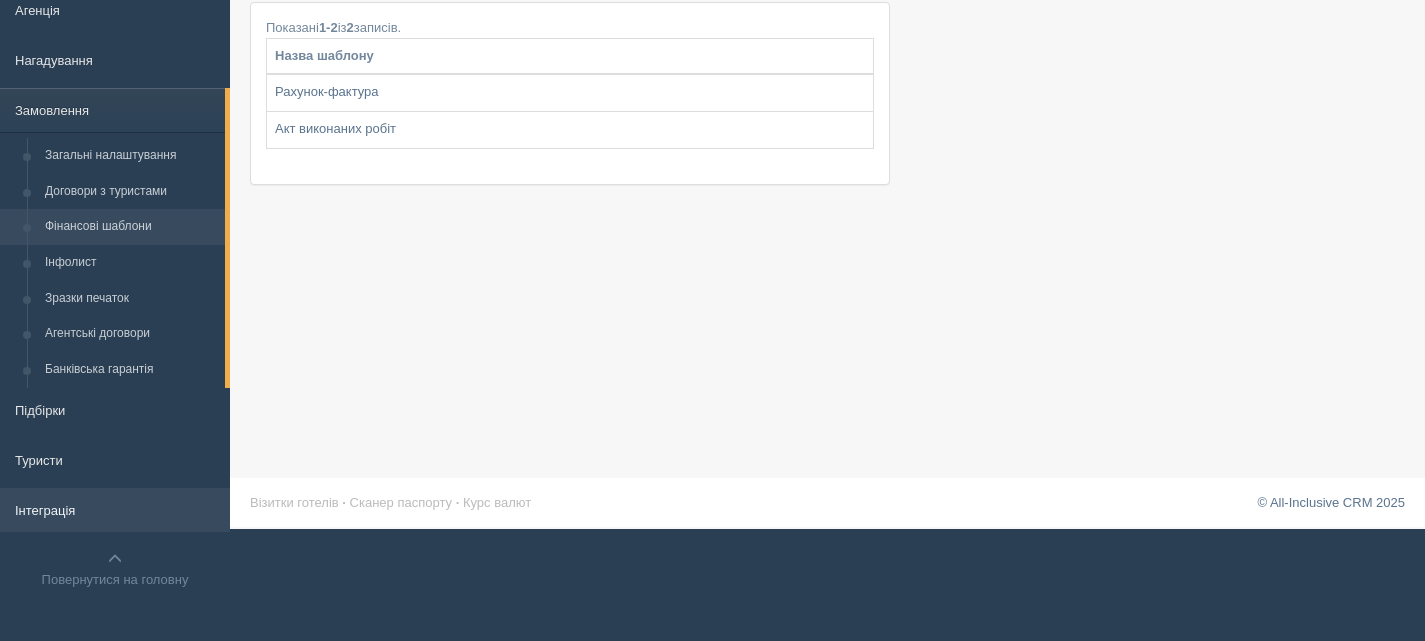 click on "Інтеграція" at bounding box center [115, 510] 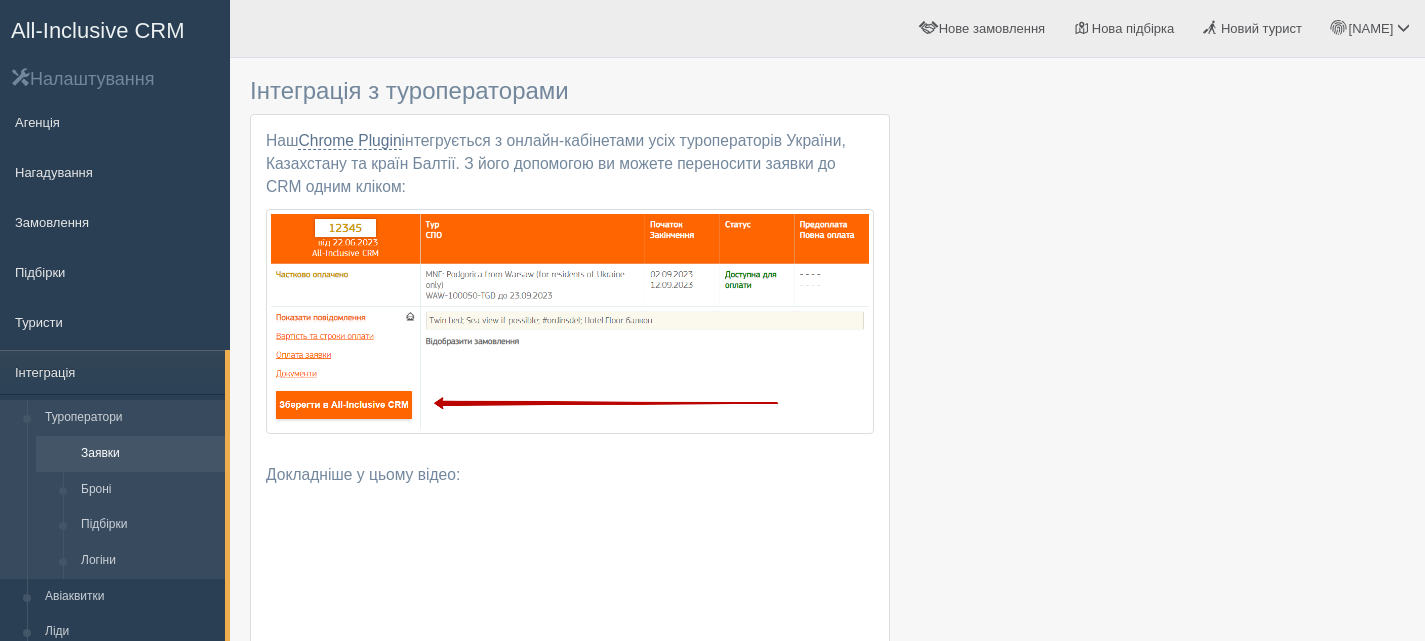 scroll, scrollTop: 0, scrollLeft: 0, axis: both 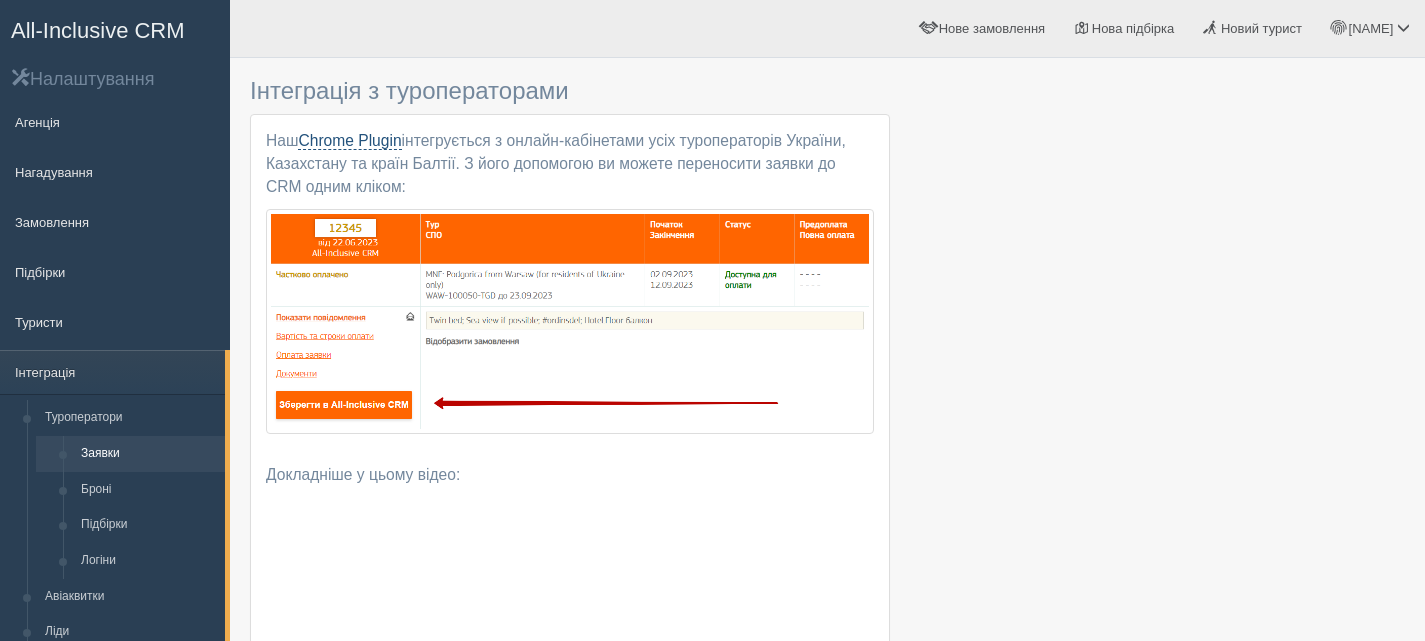 click on "Chrome Plugin" at bounding box center (349, 141) 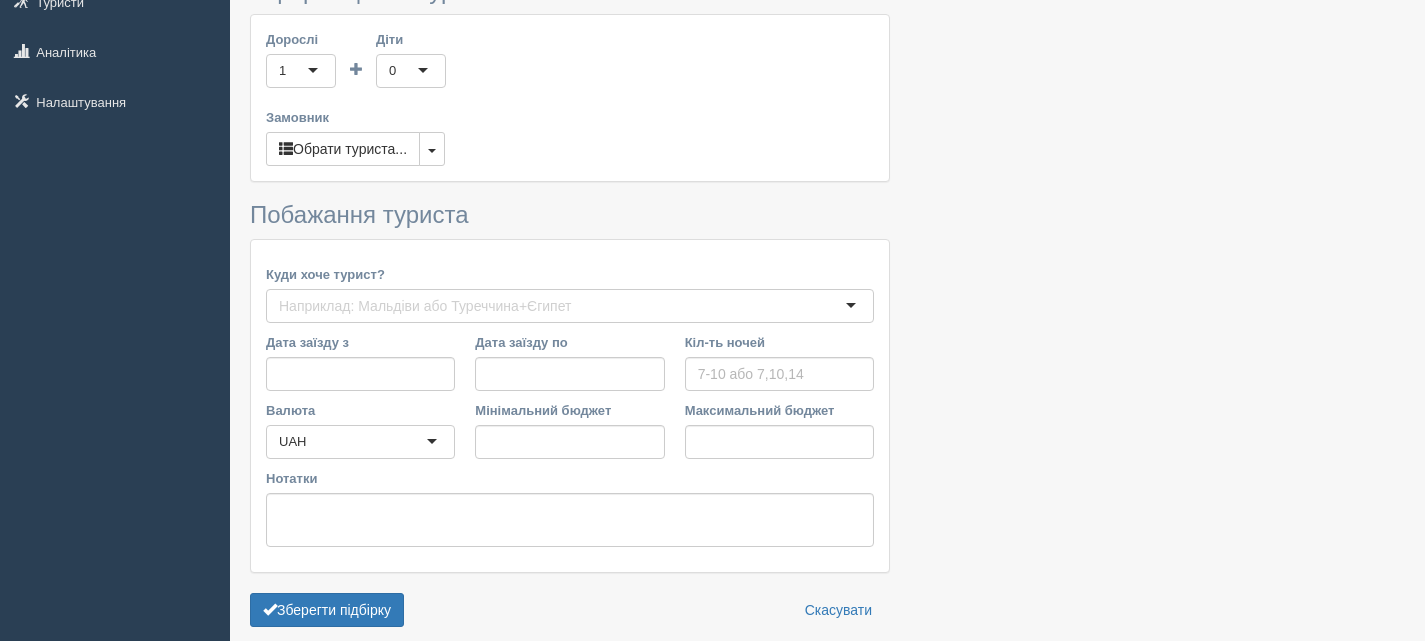 scroll, scrollTop: 0, scrollLeft: 0, axis: both 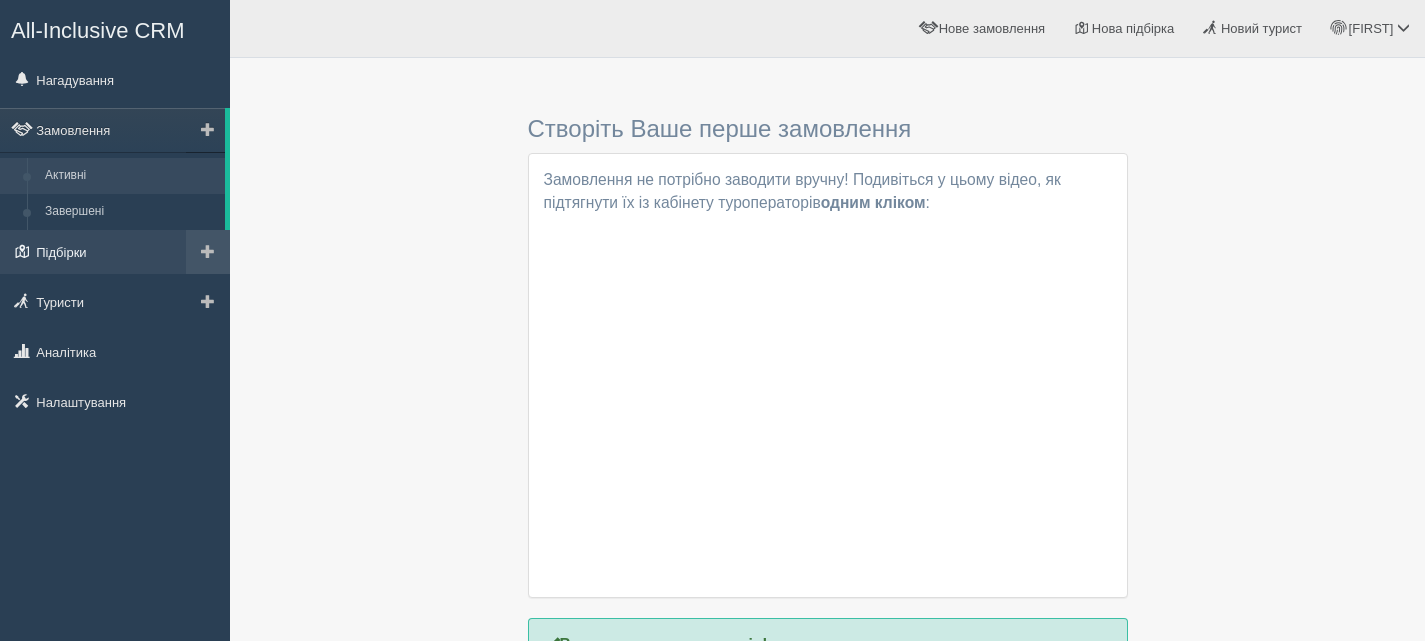 click on "Підбірки" at bounding box center (115, 252) 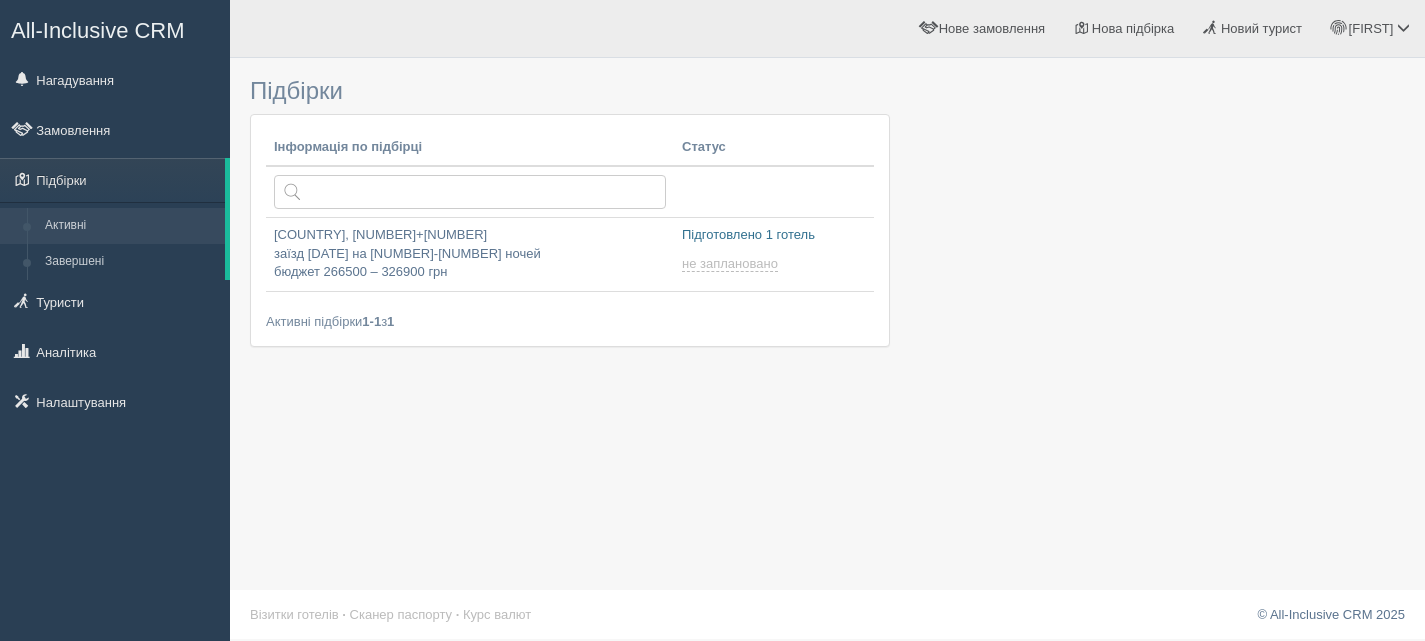 scroll, scrollTop: 0, scrollLeft: 0, axis: both 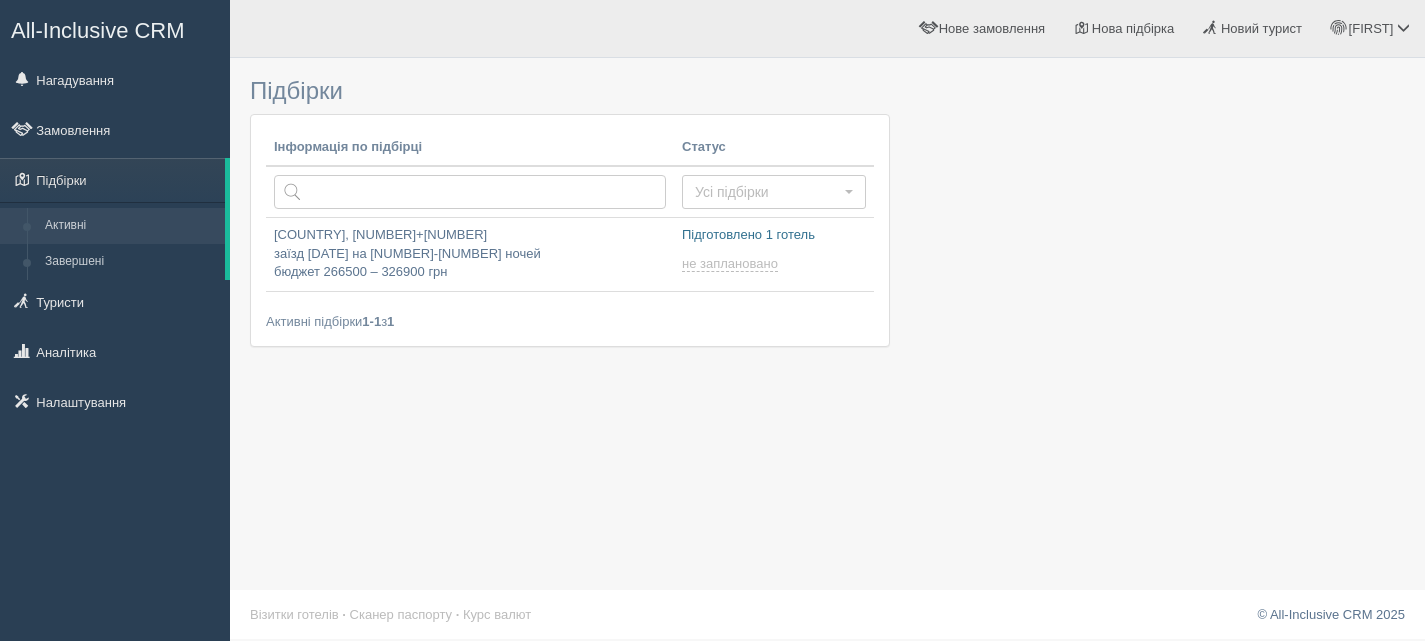 type on "[DATE] [TIME]" 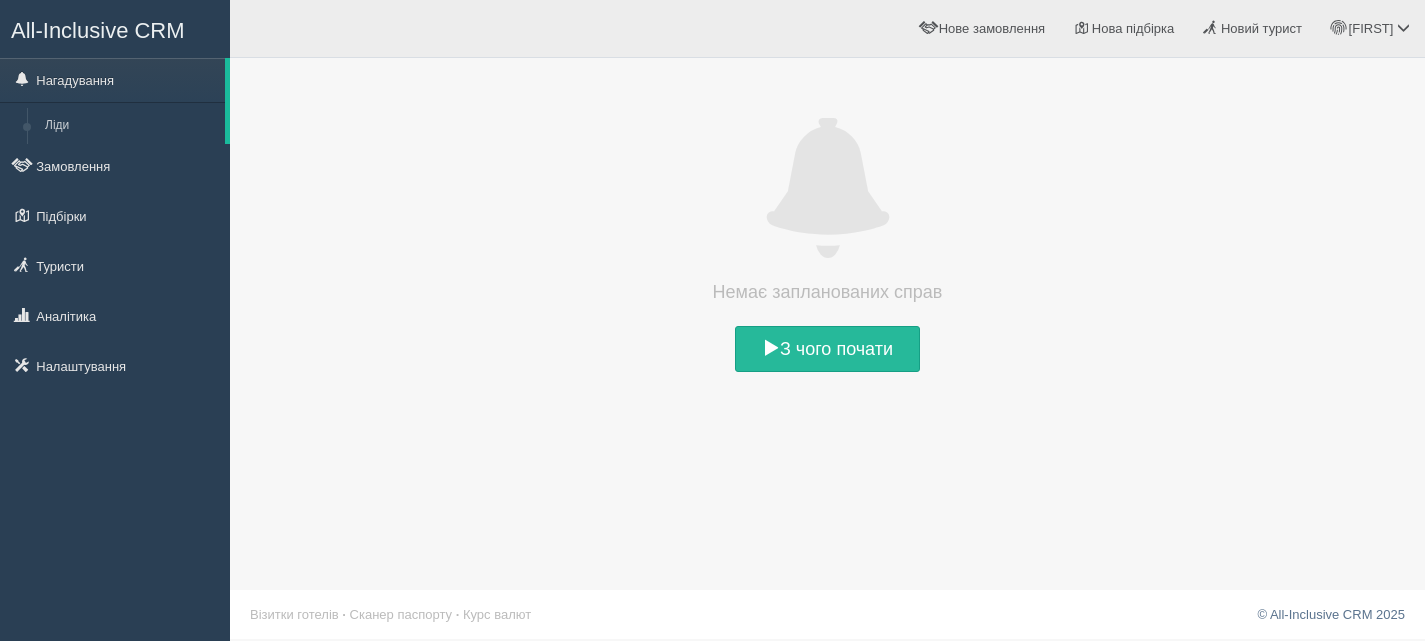 scroll, scrollTop: 0, scrollLeft: 0, axis: both 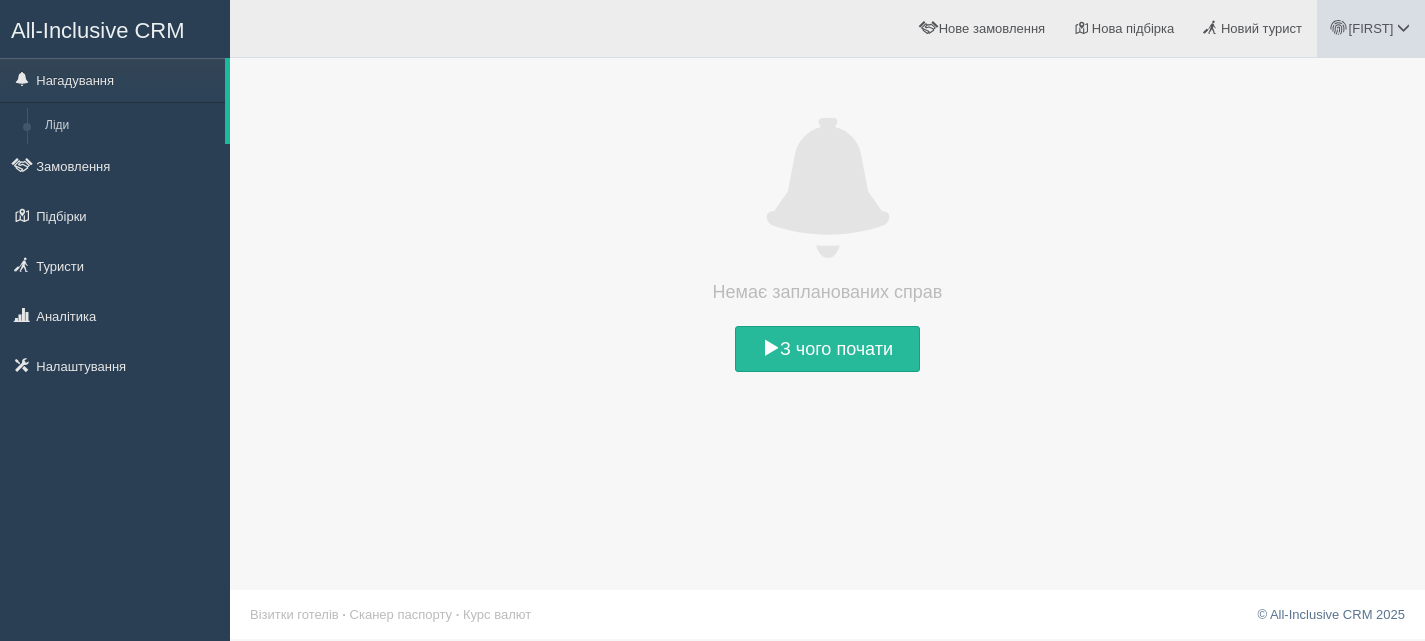 click at bounding box center [1403, 27] 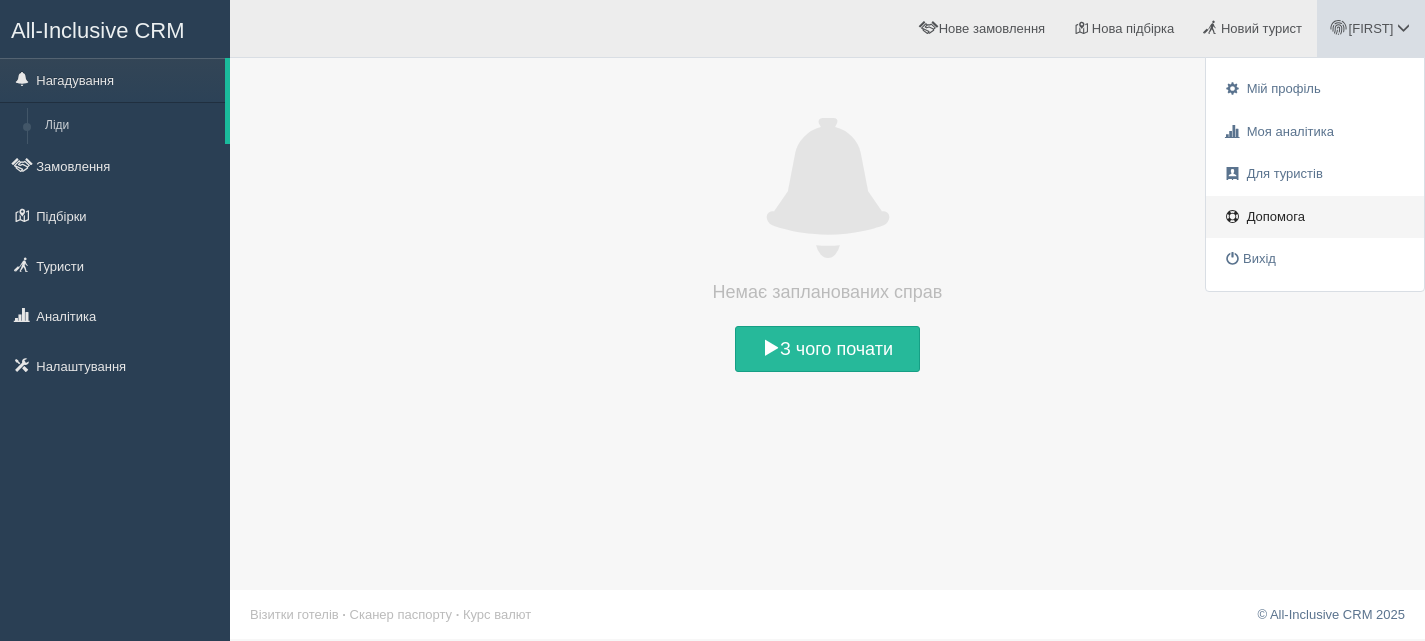 click on "Допомога" at bounding box center [1276, 216] 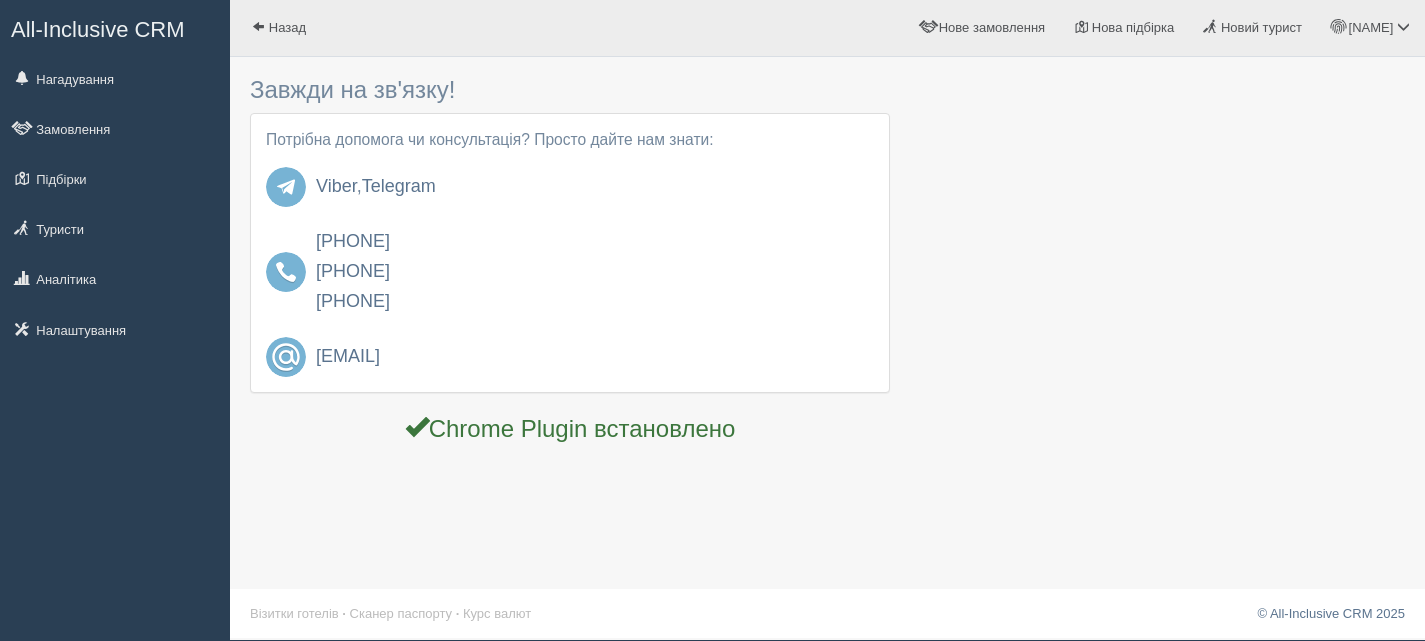 scroll, scrollTop: 2, scrollLeft: 0, axis: vertical 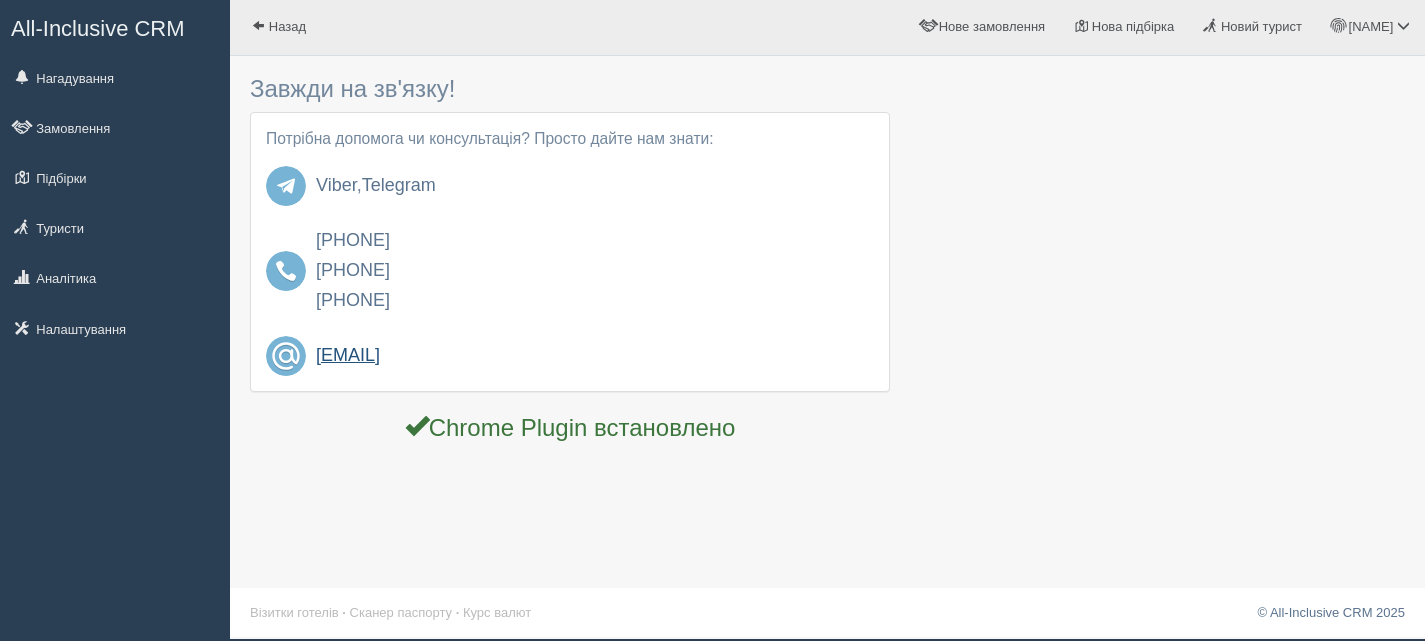 click on "[EMAIL]" at bounding box center [595, 356] 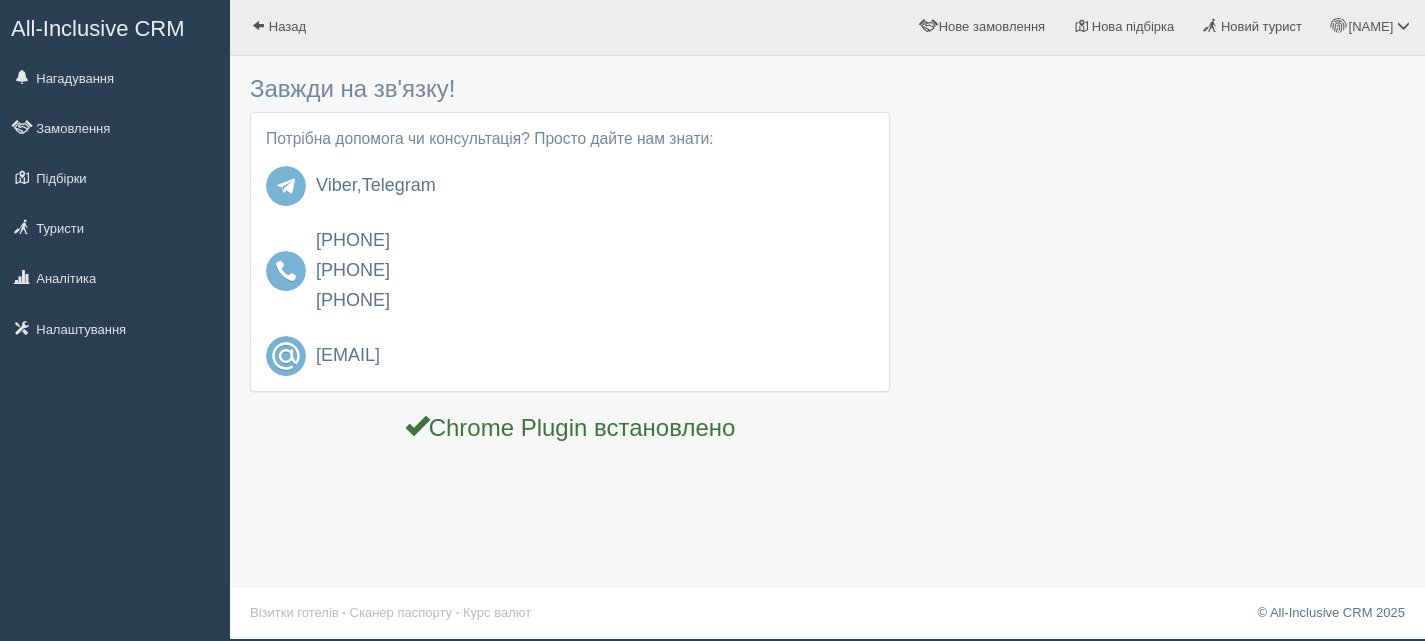 click on "Chrome Plugin встановлено" at bounding box center (570, 426) 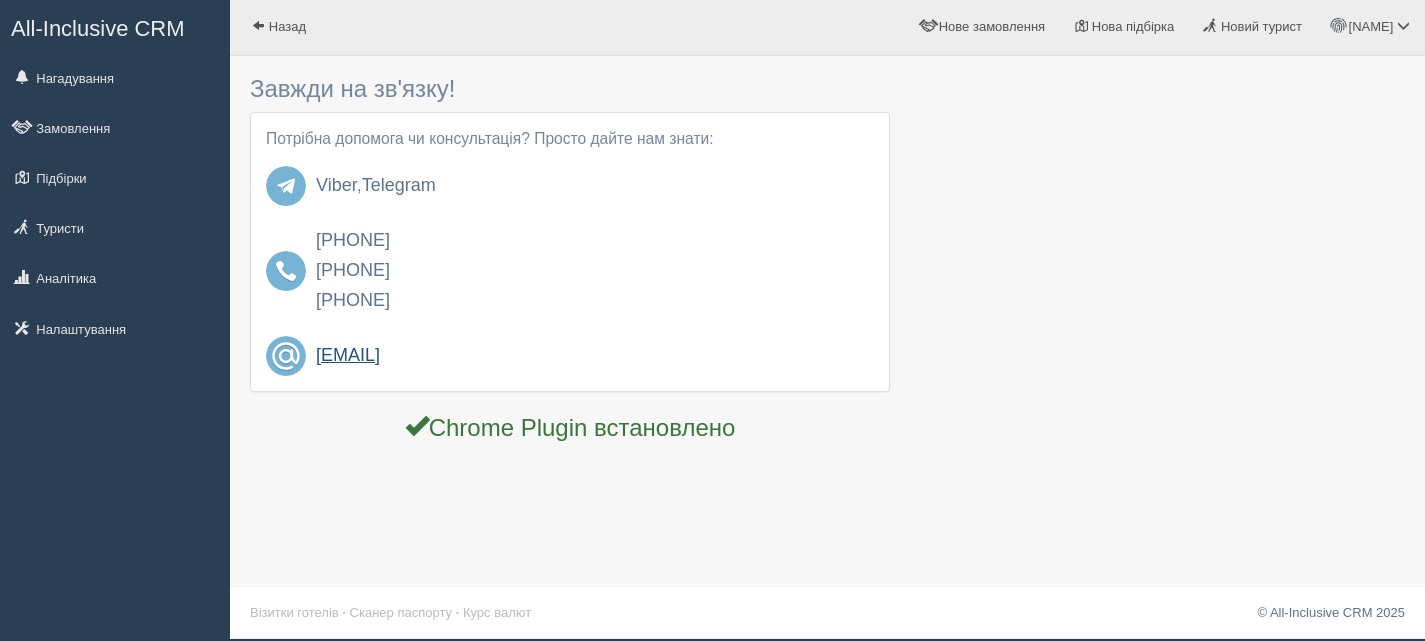 drag, startPoint x: 312, startPoint y: 358, endPoint x: 553, endPoint y: 357, distance: 241.00208 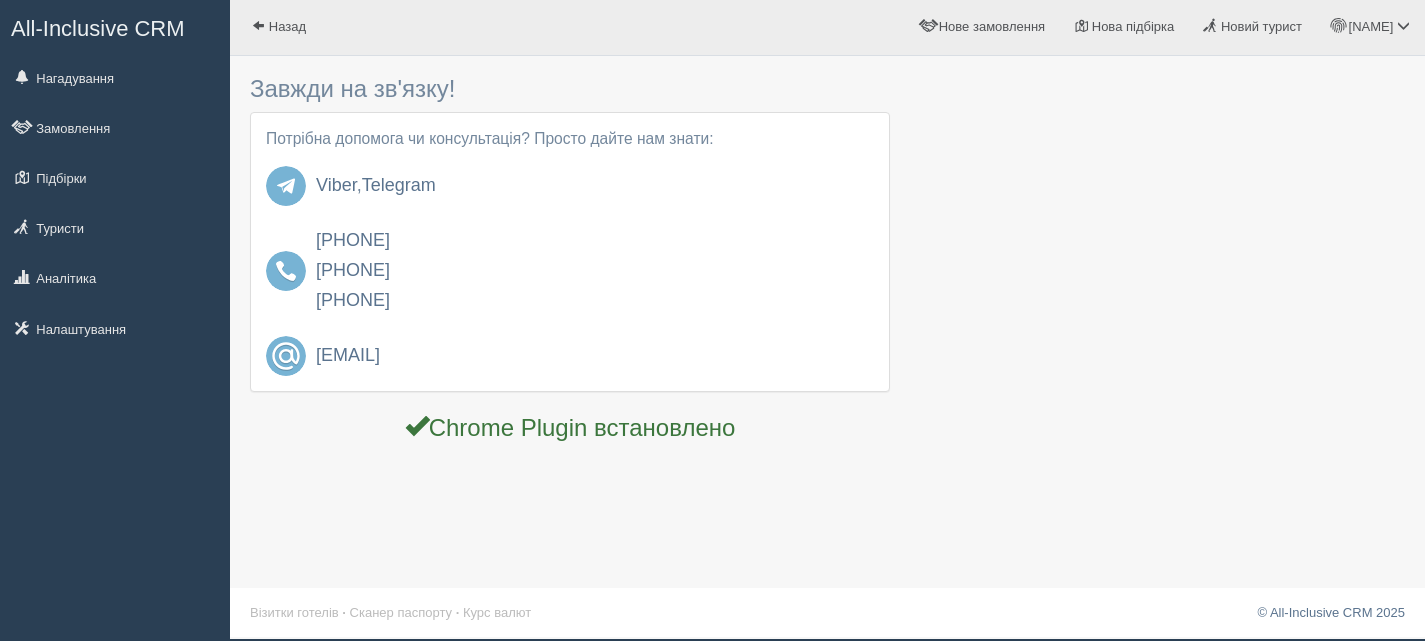click on "063 811 1226" at bounding box center (595, 301) 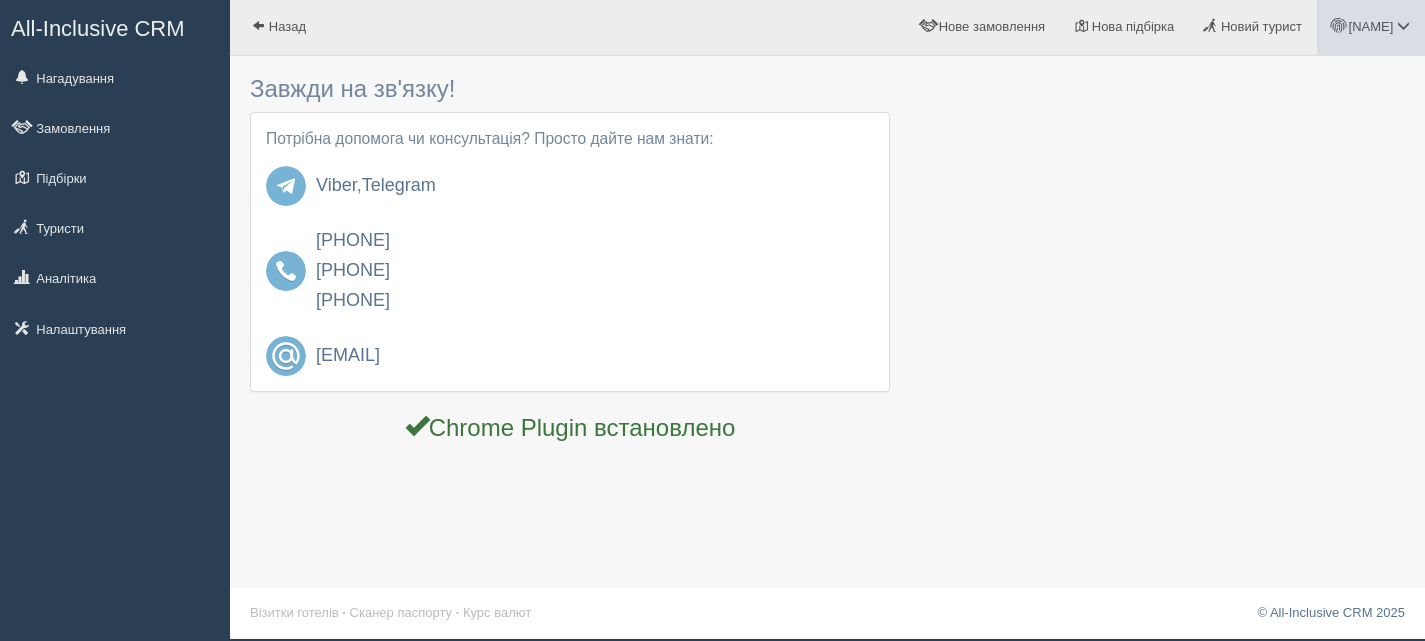 click at bounding box center [1403, 25] 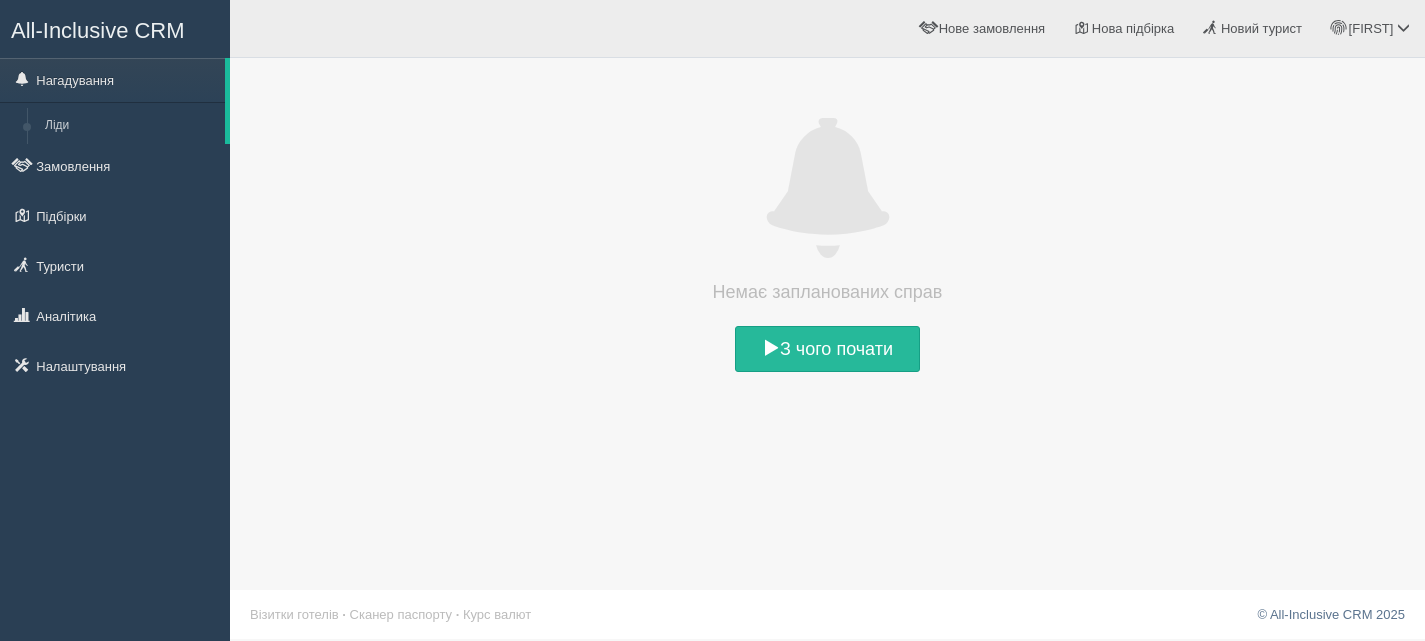 scroll, scrollTop: 0, scrollLeft: 0, axis: both 